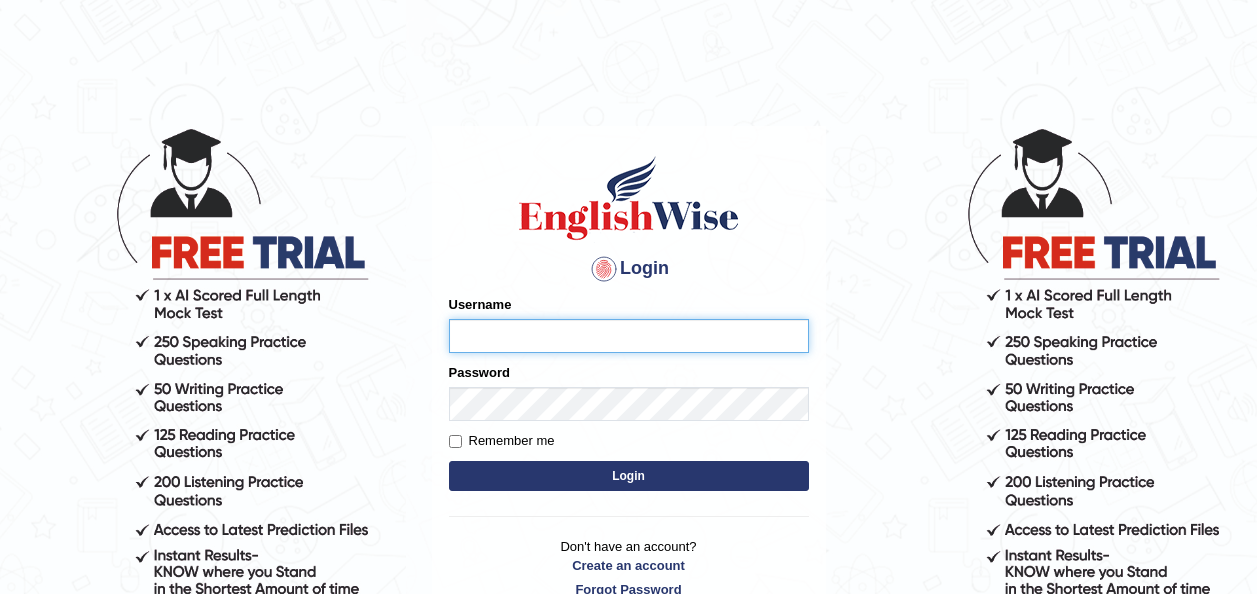 scroll, scrollTop: 0, scrollLeft: 0, axis: both 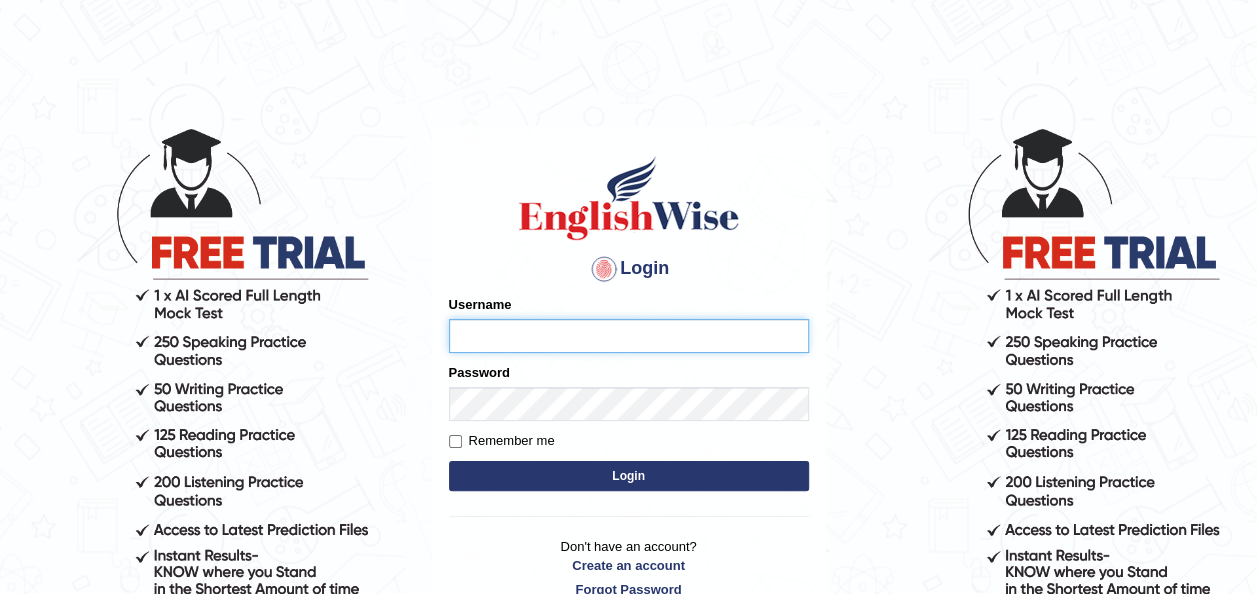 type on "falakika_parramatta" 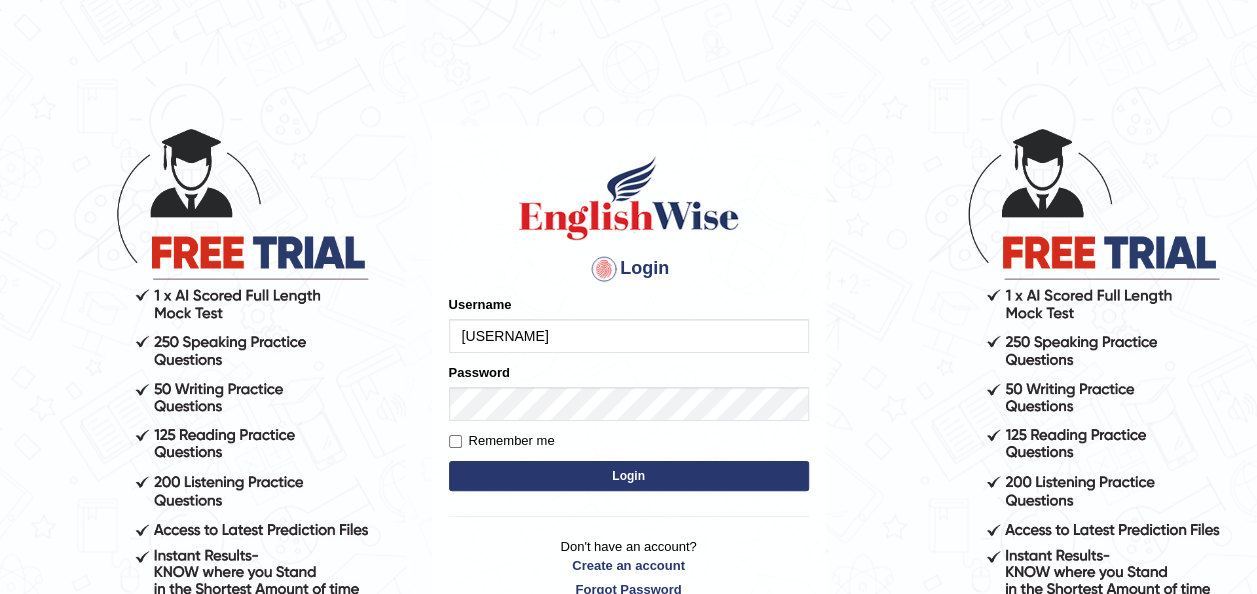 drag, startPoint x: 636, startPoint y: 456, endPoint x: 632, endPoint y: 469, distance: 13.601471 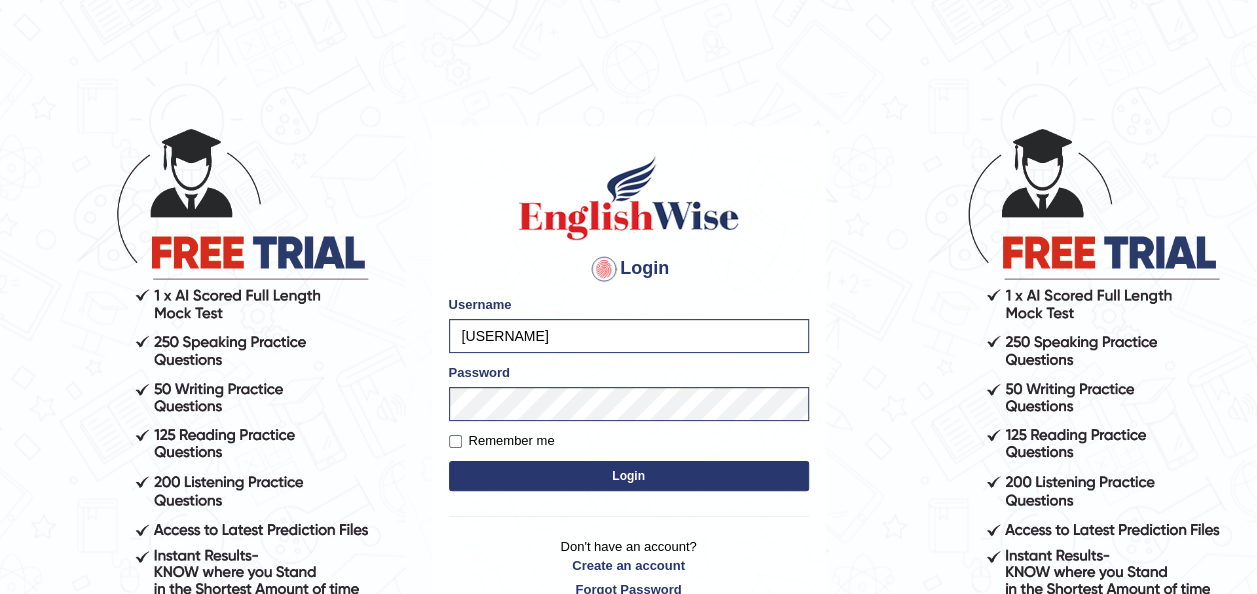 click on "Login" at bounding box center [629, 476] 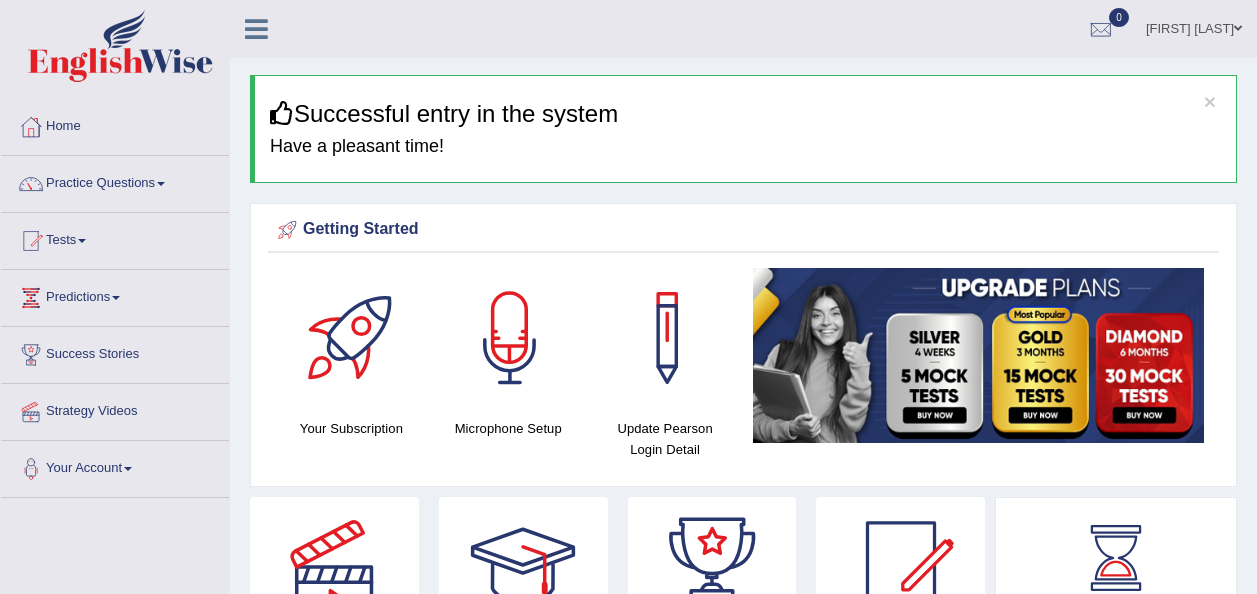 scroll, scrollTop: 0, scrollLeft: 0, axis: both 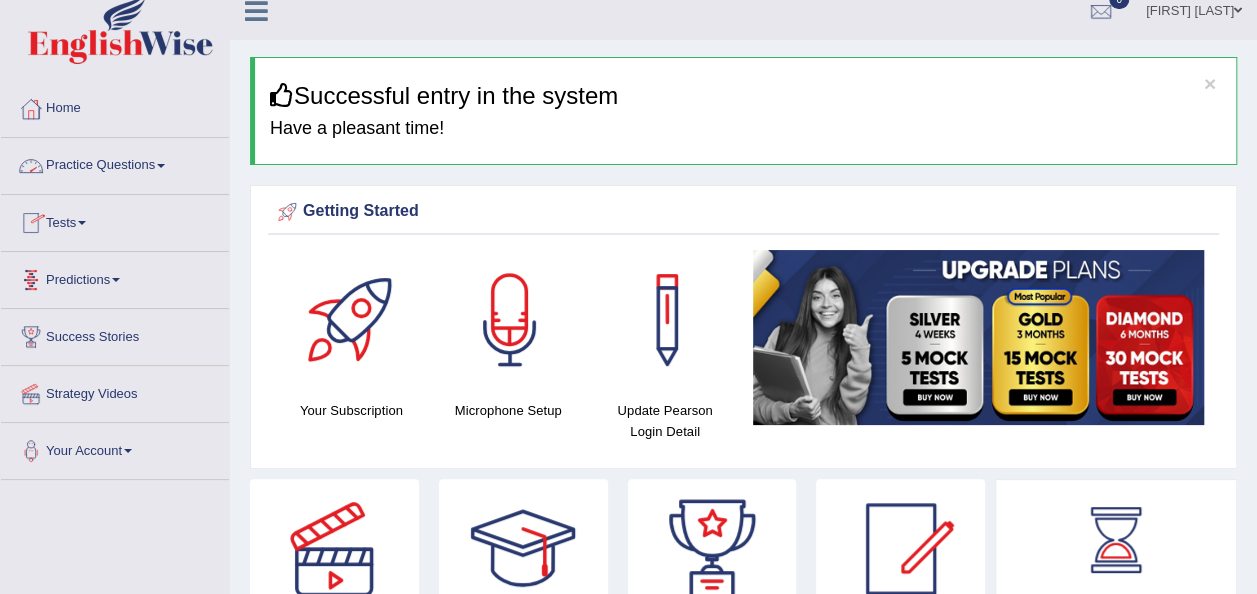 click on "Practice Questions" at bounding box center (115, 163) 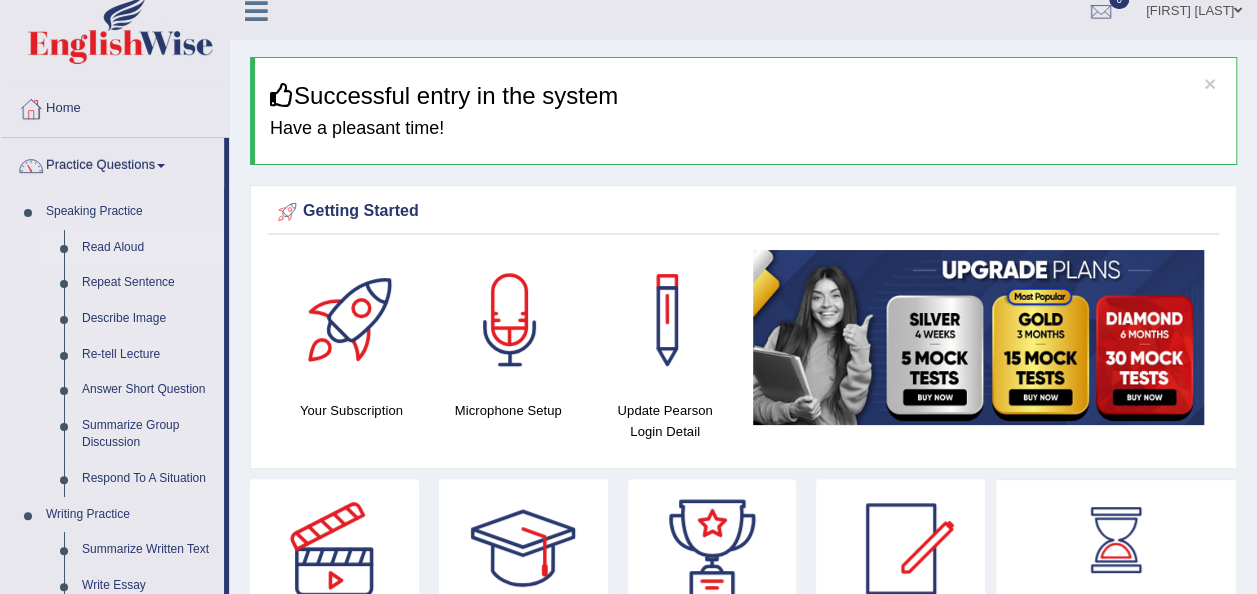click on "Read Aloud" at bounding box center (148, 248) 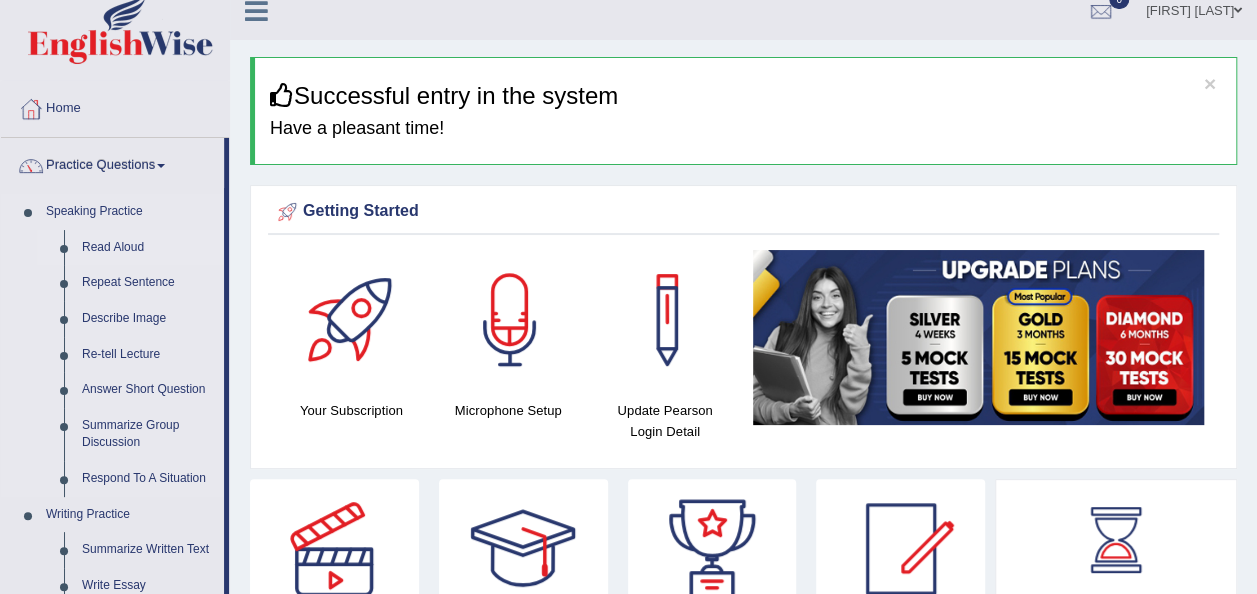 click on "Read Aloud" at bounding box center [148, 248] 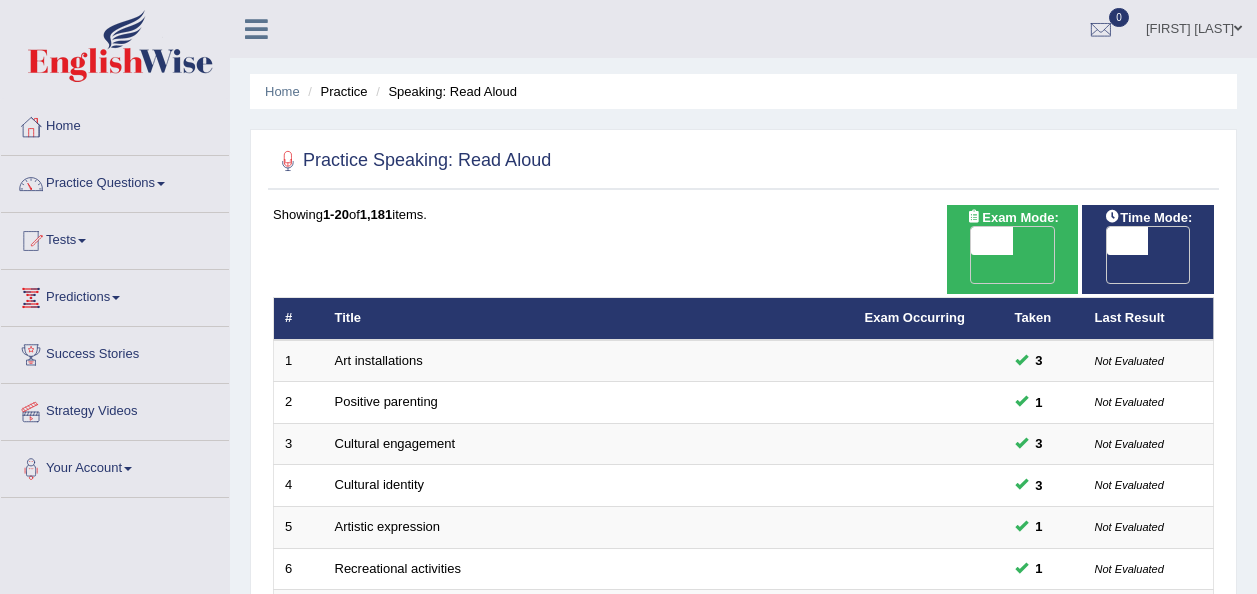 scroll, scrollTop: 0, scrollLeft: 0, axis: both 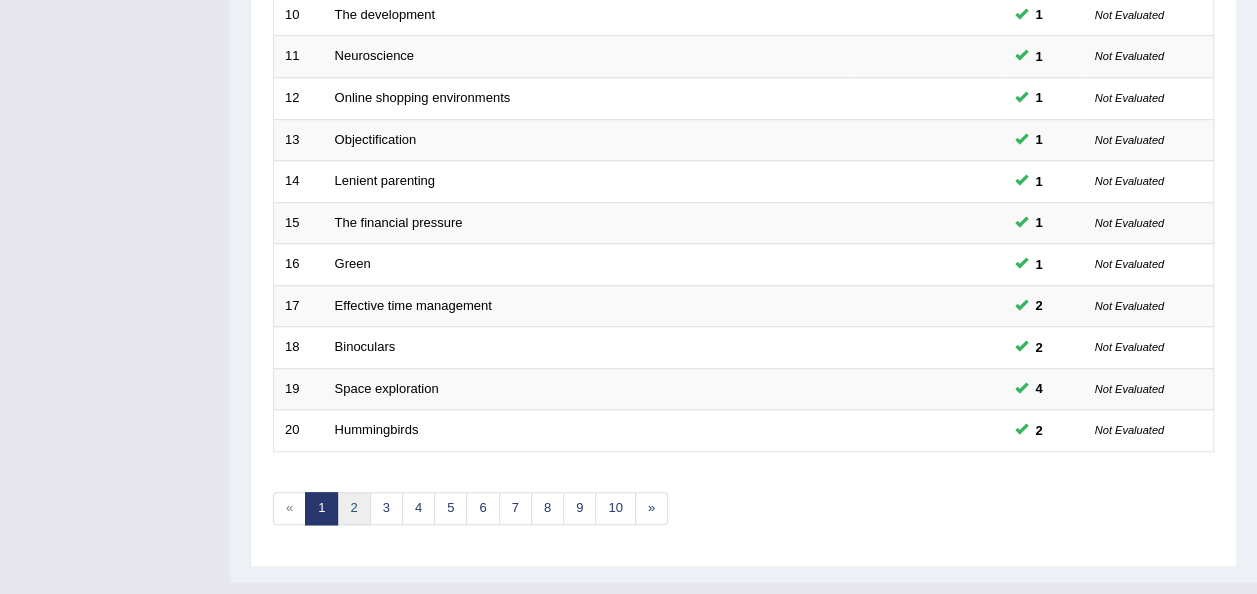 click on "2" at bounding box center (353, 508) 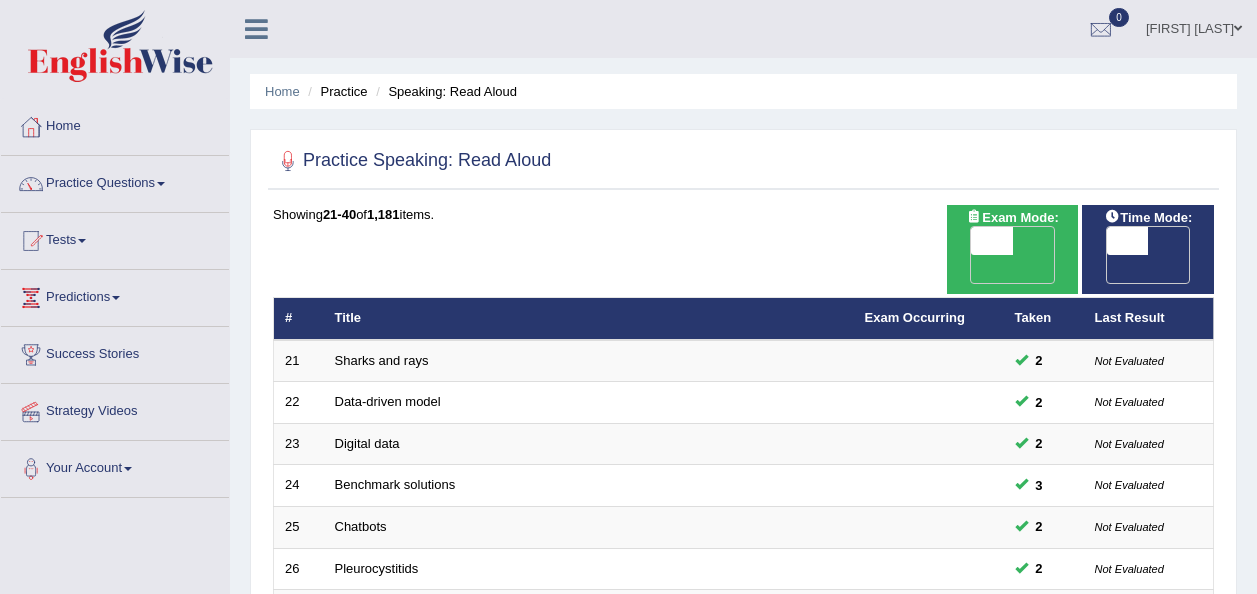 scroll, scrollTop: 0, scrollLeft: 0, axis: both 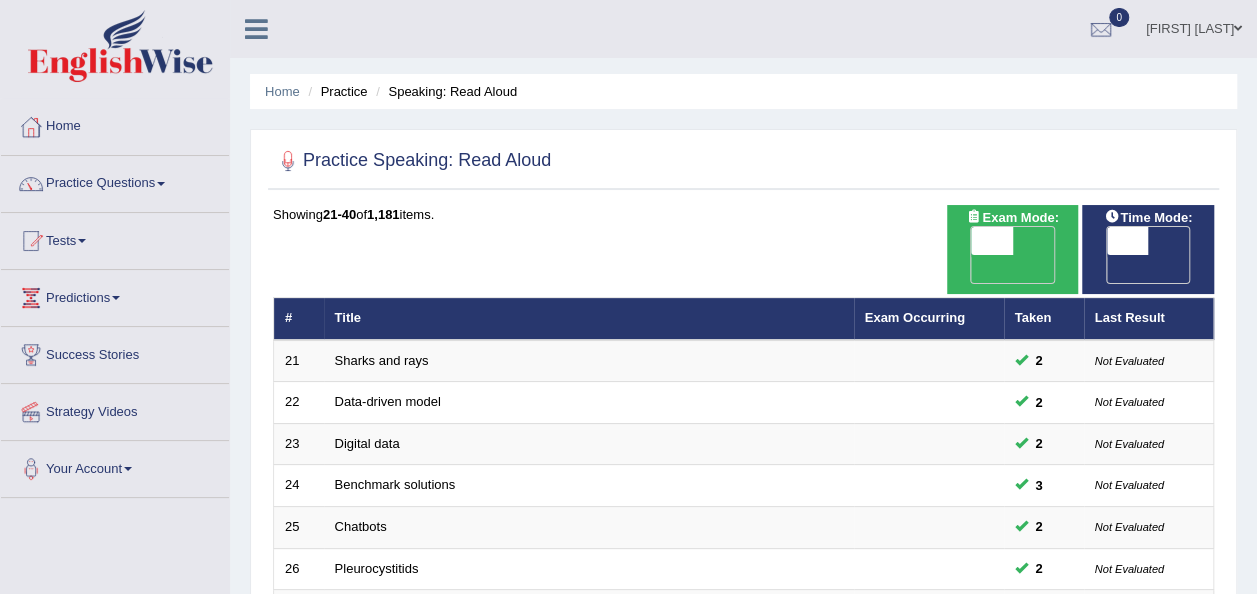 drag, startPoint x: 1264, startPoint y: 201, endPoint x: 778, endPoint y: 212, distance: 486.12448 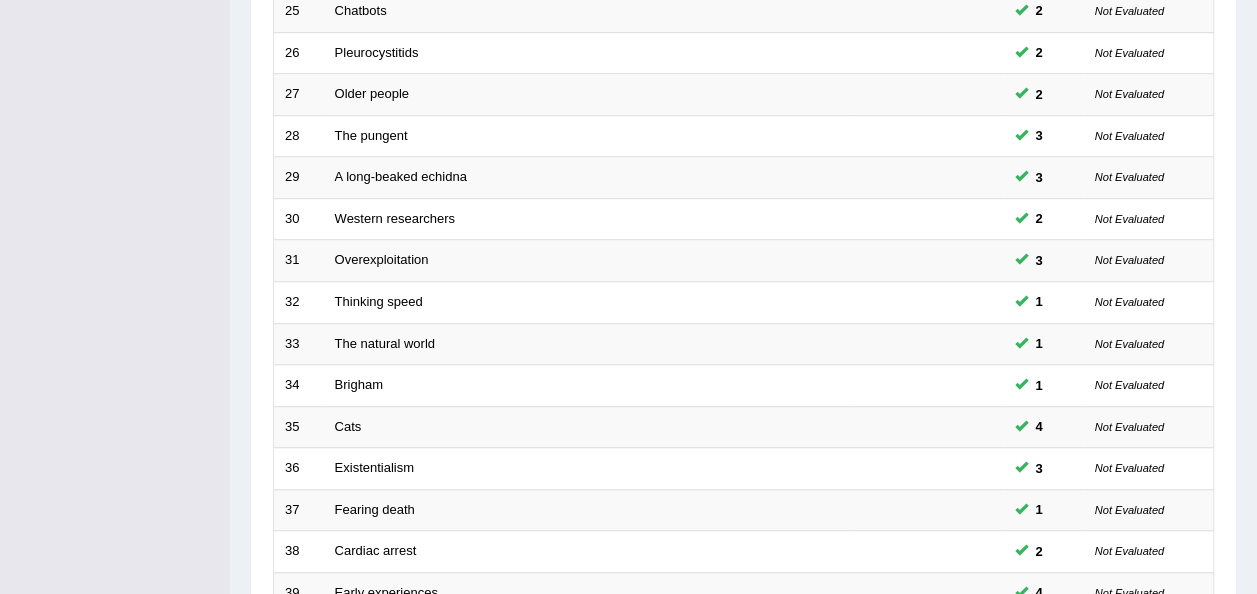 scroll, scrollTop: 720, scrollLeft: 0, axis: vertical 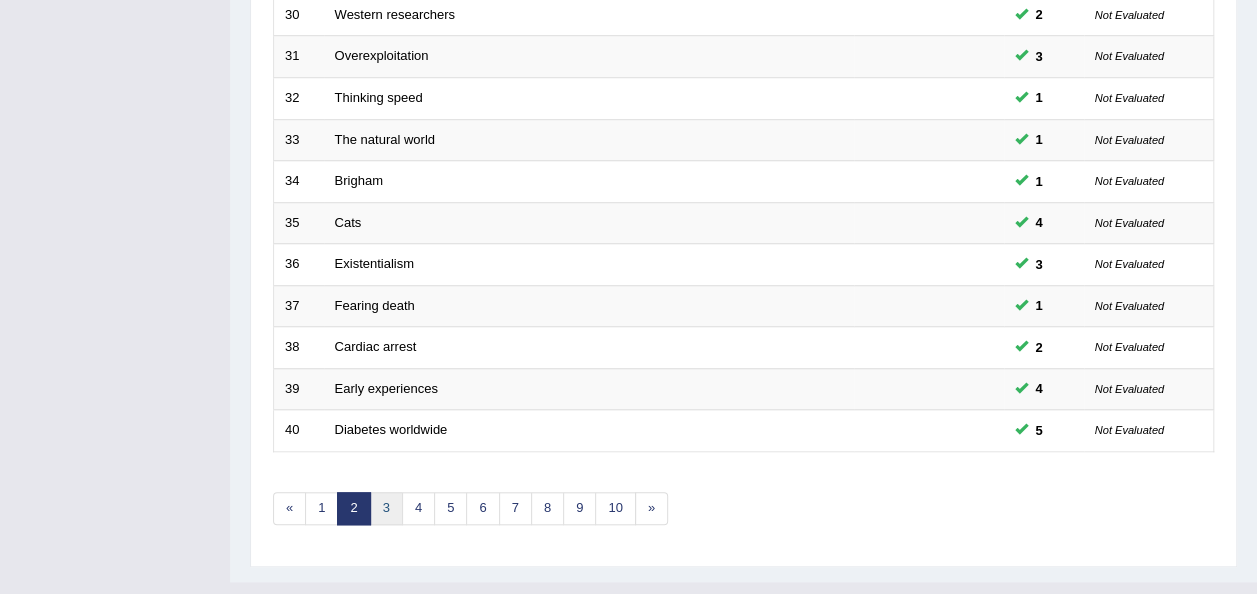 click on "3" at bounding box center [386, 508] 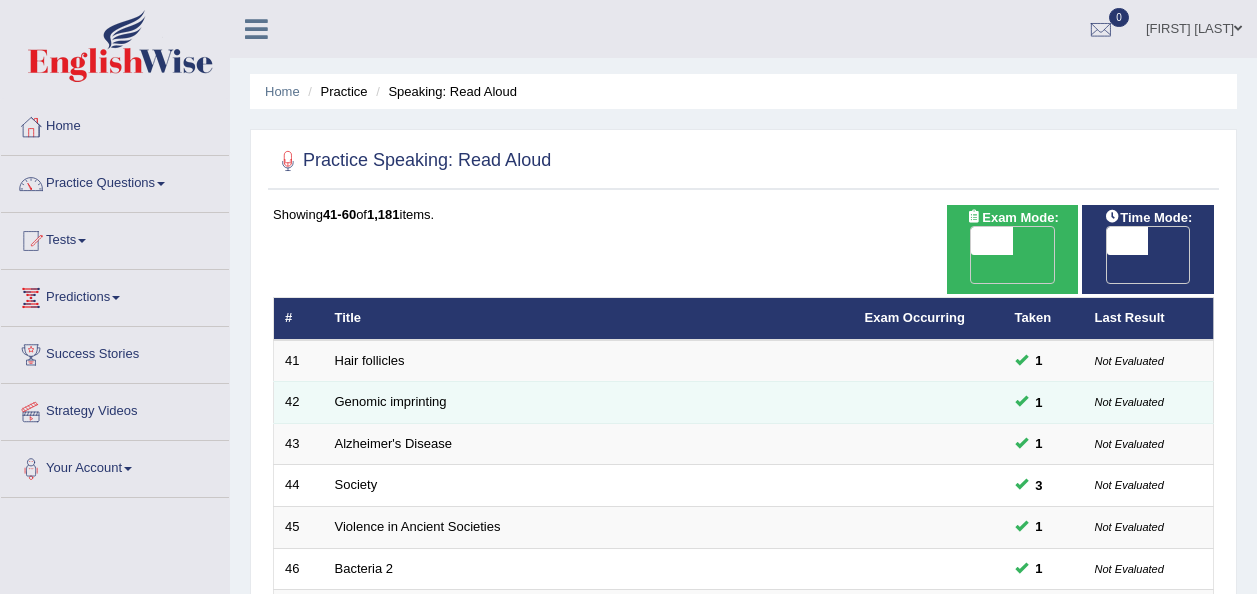 scroll, scrollTop: 0, scrollLeft: 0, axis: both 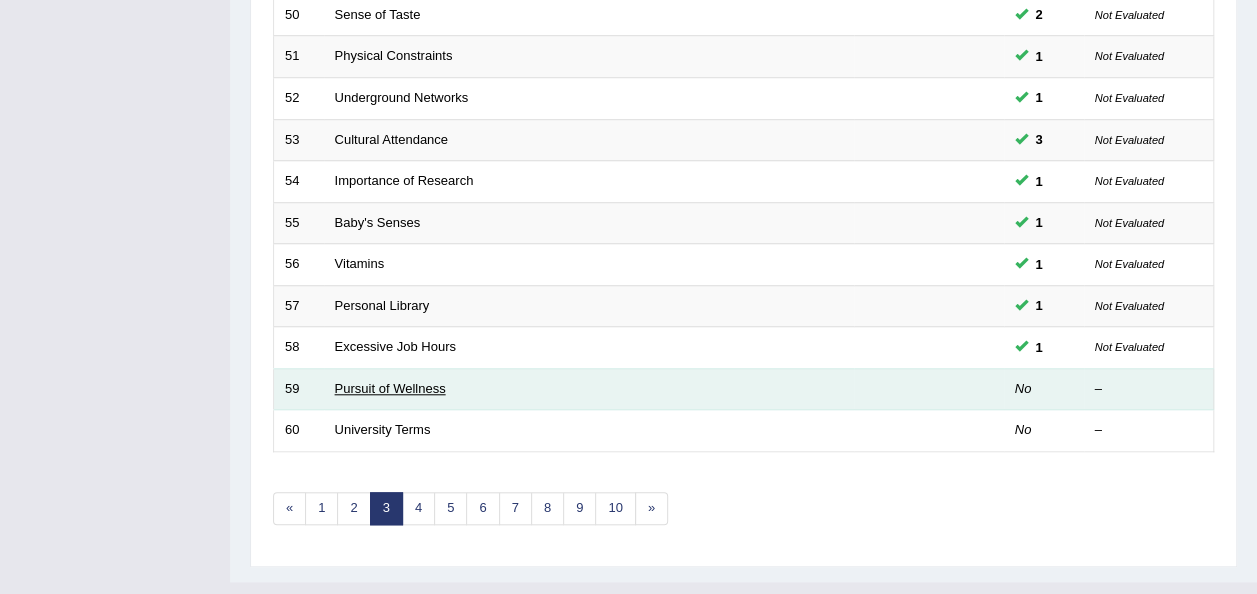 click on "Pursuit of Wellness" at bounding box center (390, 388) 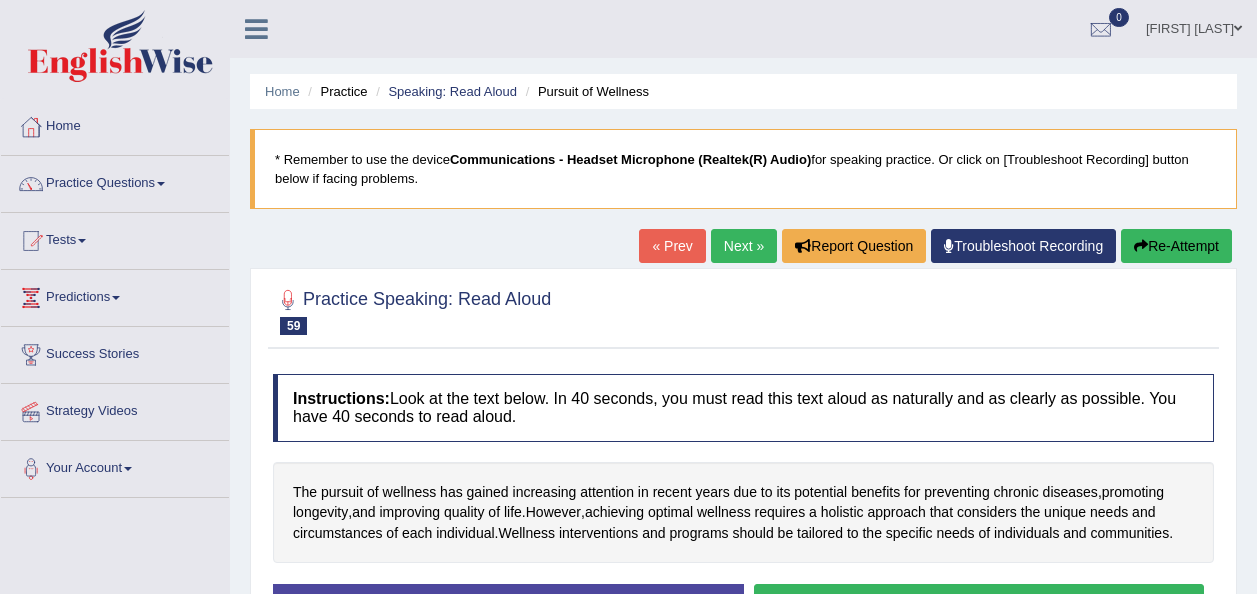 scroll, scrollTop: 0, scrollLeft: 0, axis: both 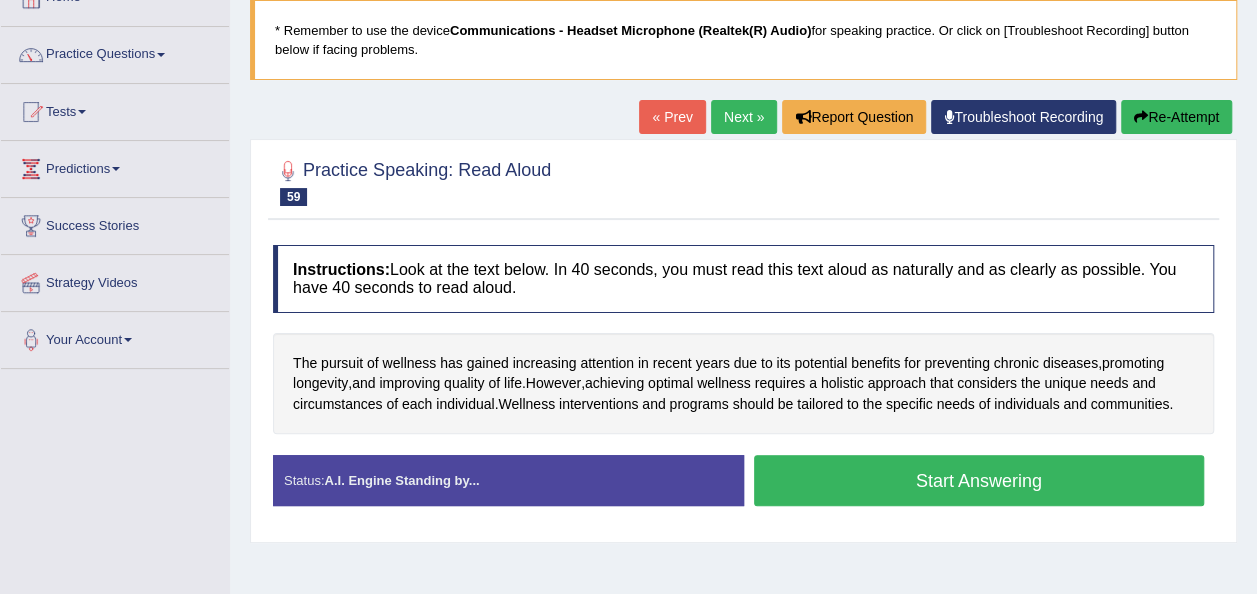 click on "Start Answering" at bounding box center [979, 480] 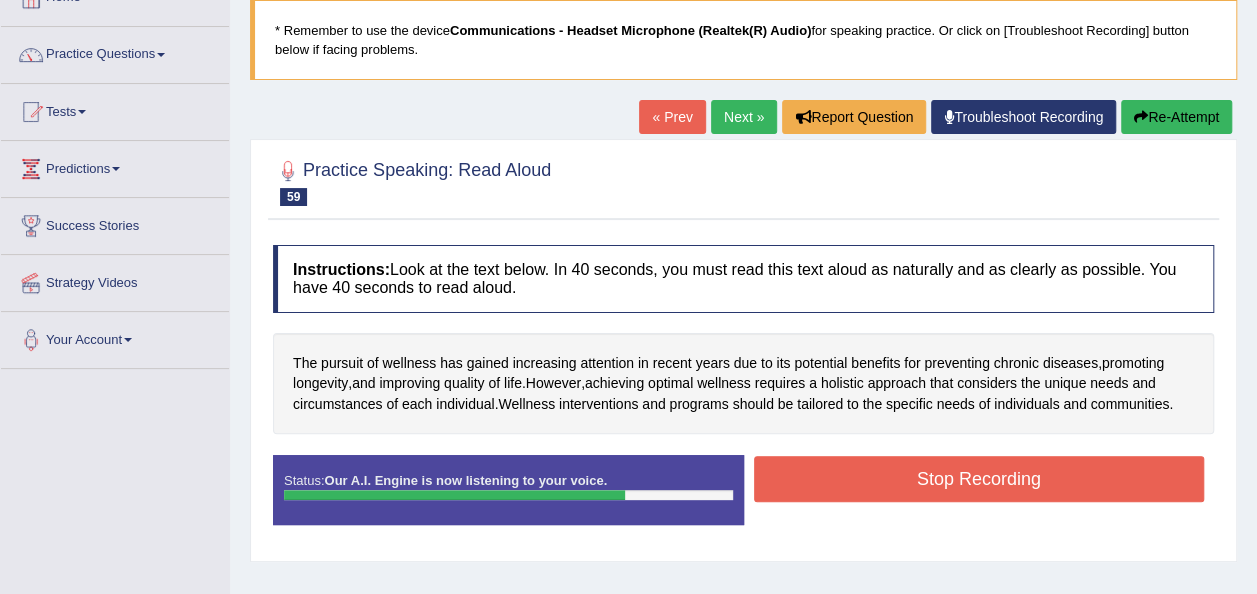 click on "Stop Recording" at bounding box center [979, 479] 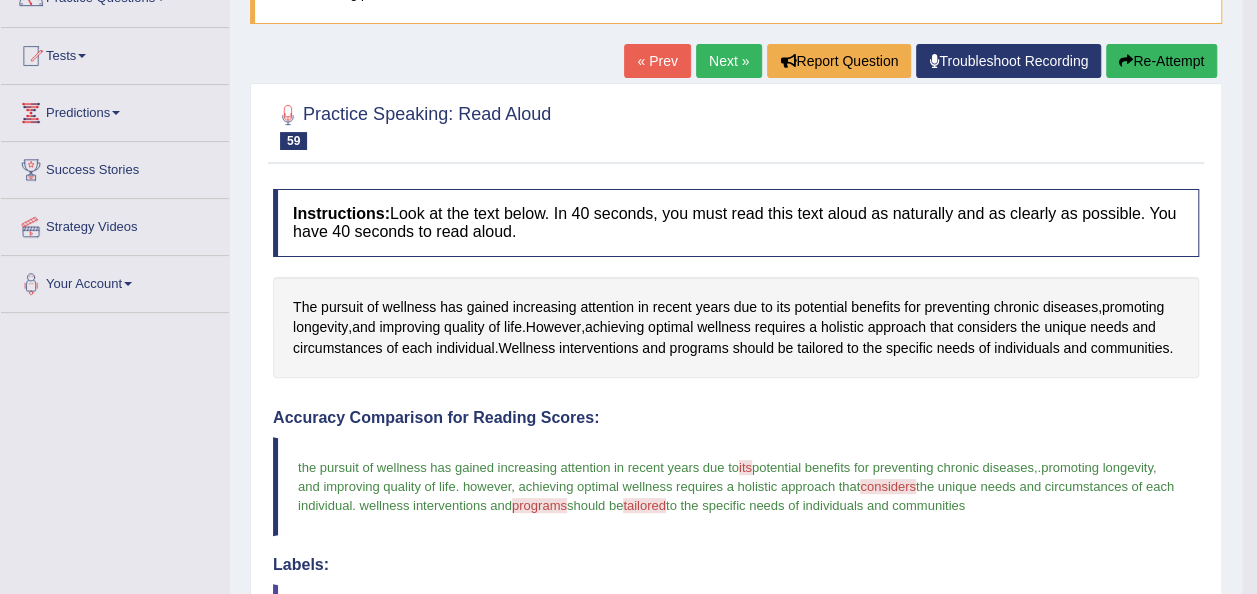scroll, scrollTop: 182, scrollLeft: 0, axis: vertical 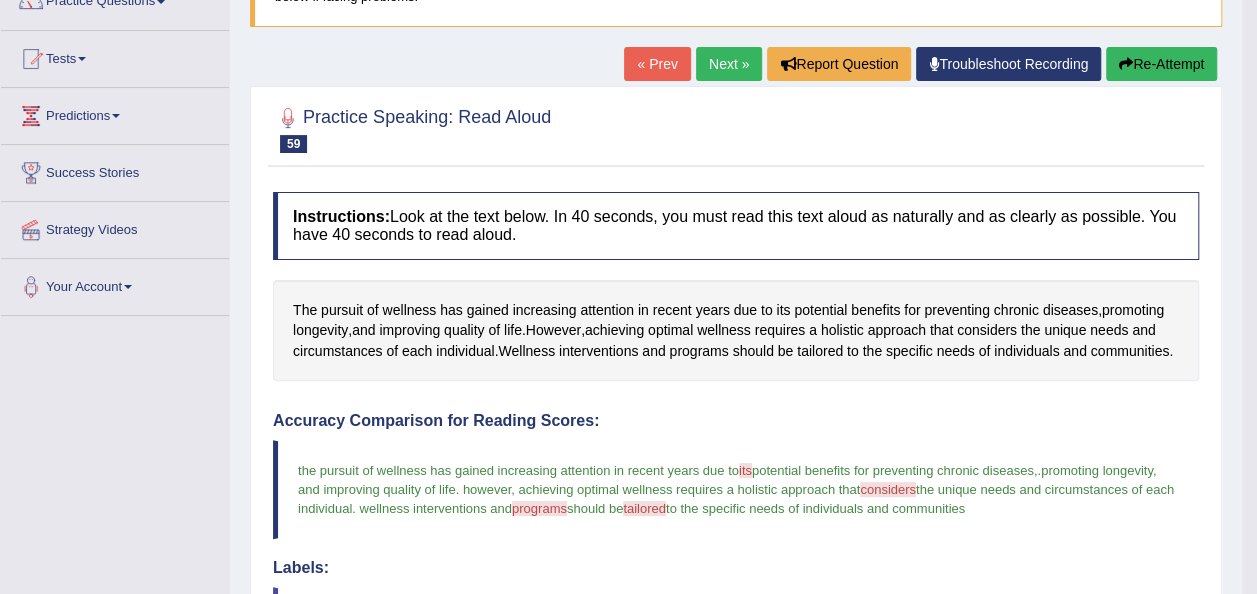 click on "Next »" at bounding box center (729, 64) 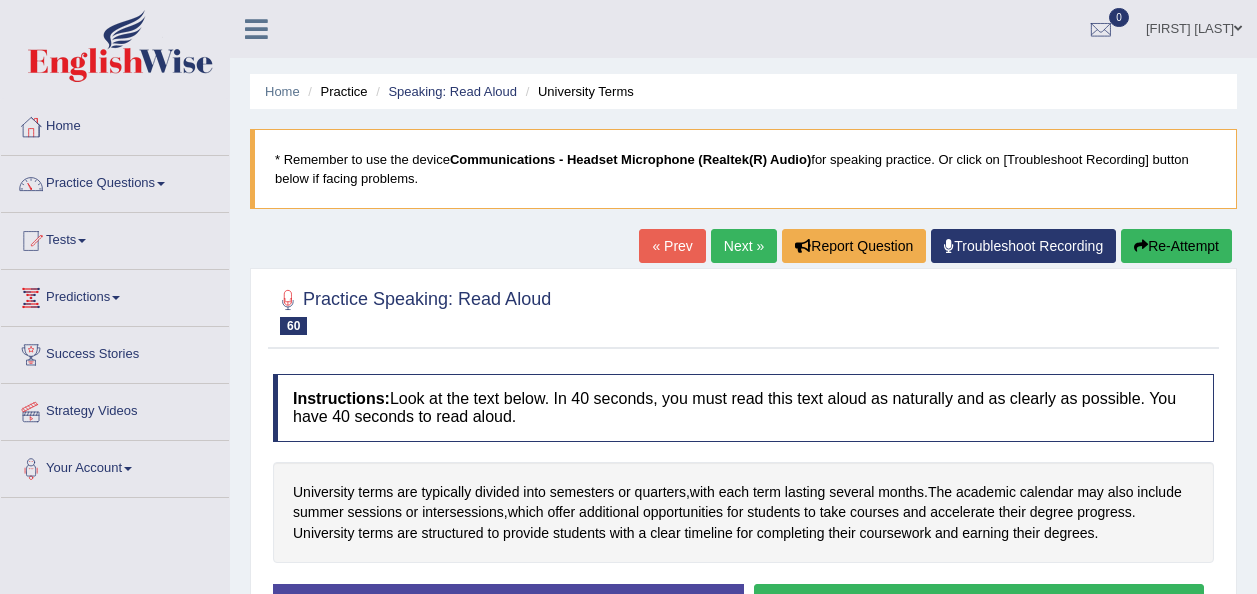 scroll, scrollTop: 0, scrollLeft: 0, axis: both 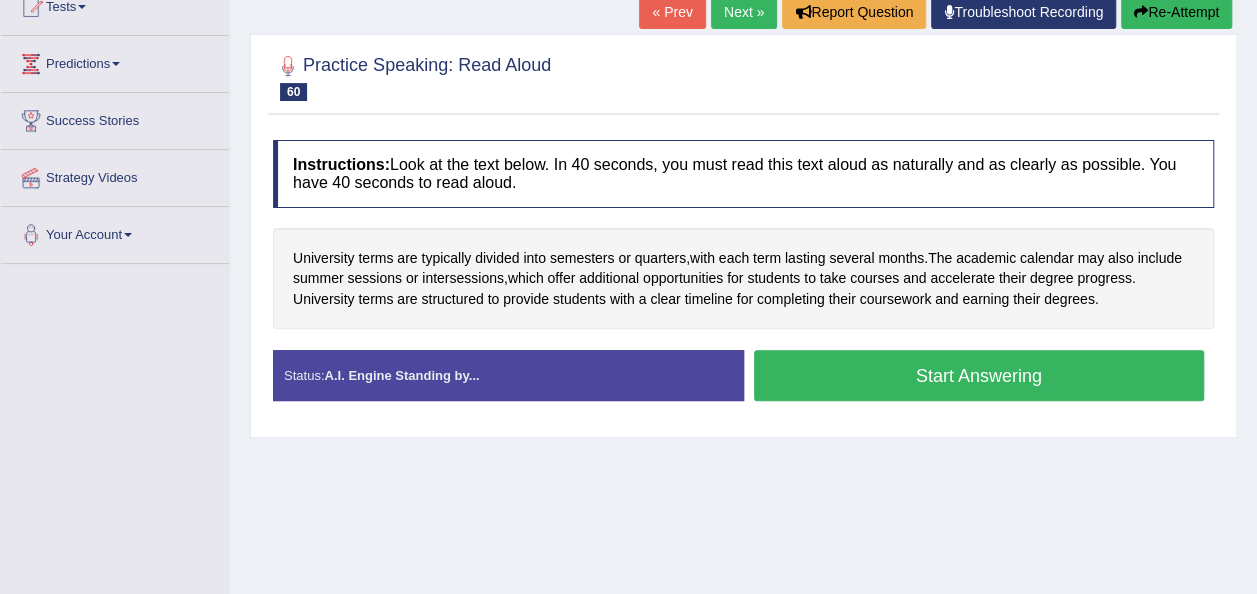 click on "Start Answering" at bounding box center [979, 375] 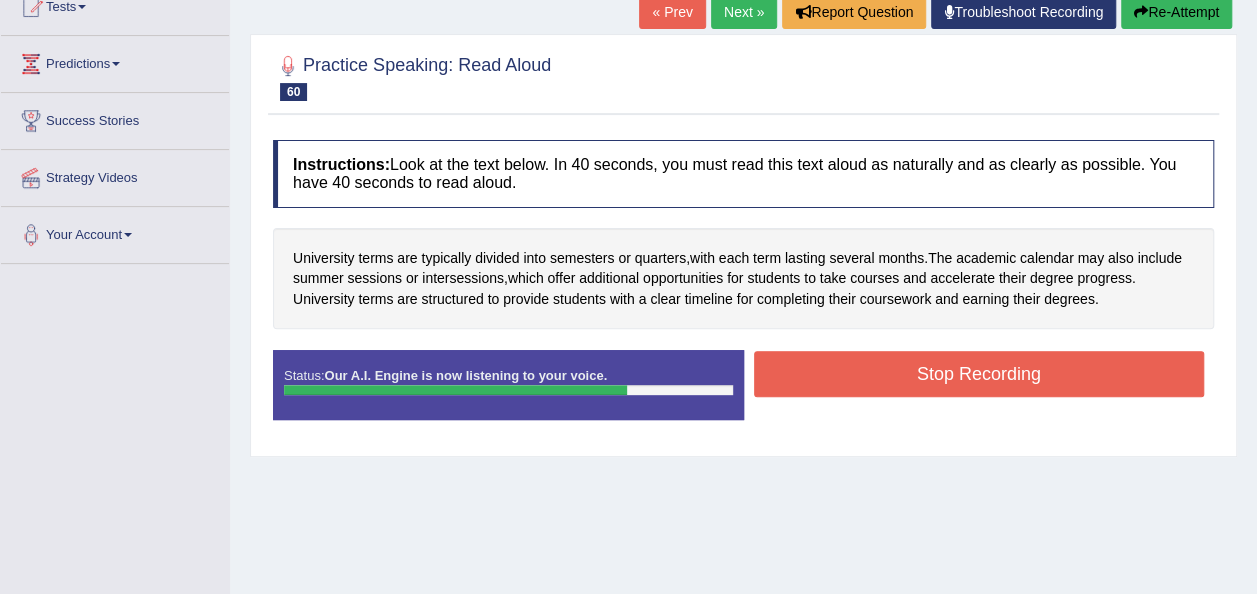 click on "Stop Recording" at bounding box center (979, 374) 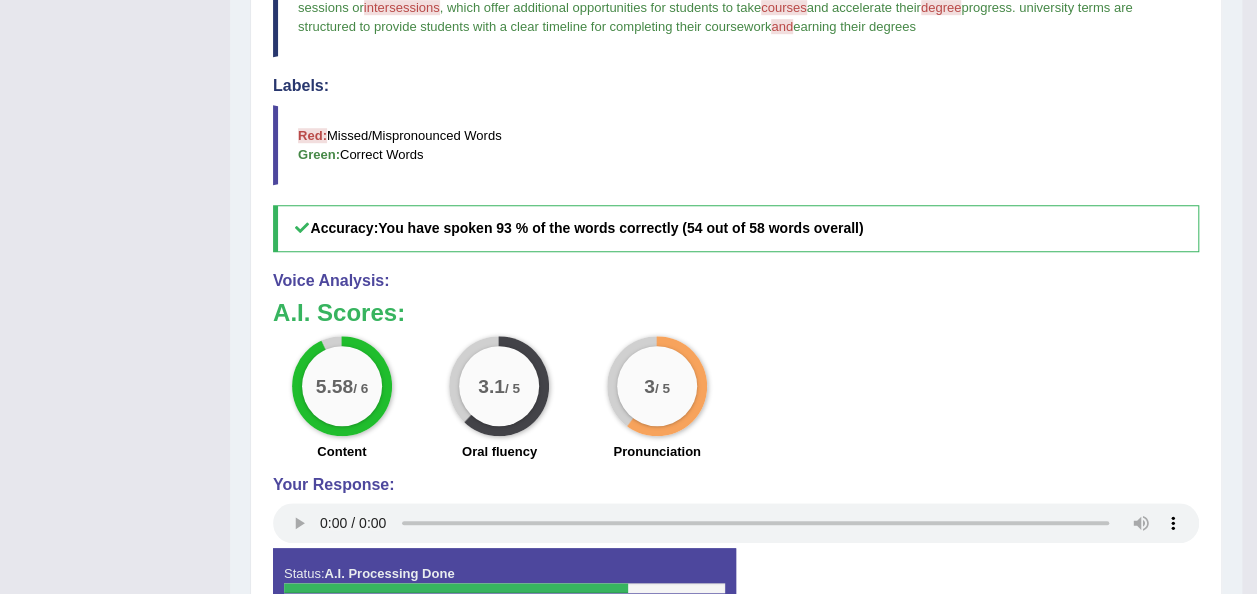 scroll, scrollTop: 627, scrollLeft: 0, axis: vertical 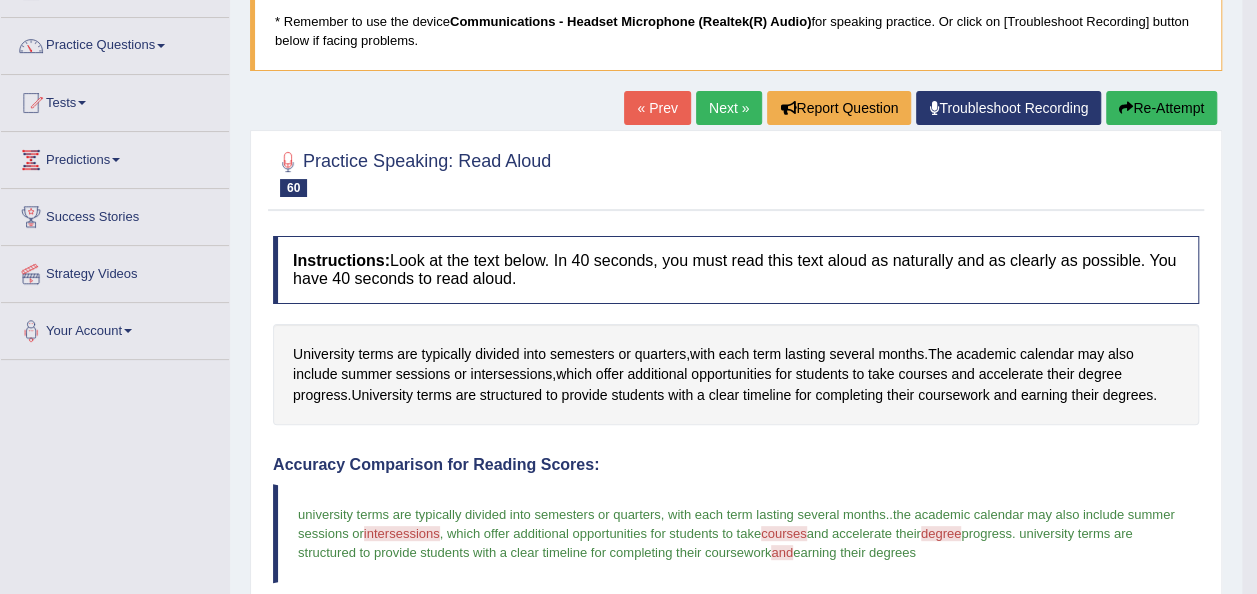 click on "Re-Attempt" at bounding box center (1161, 108) 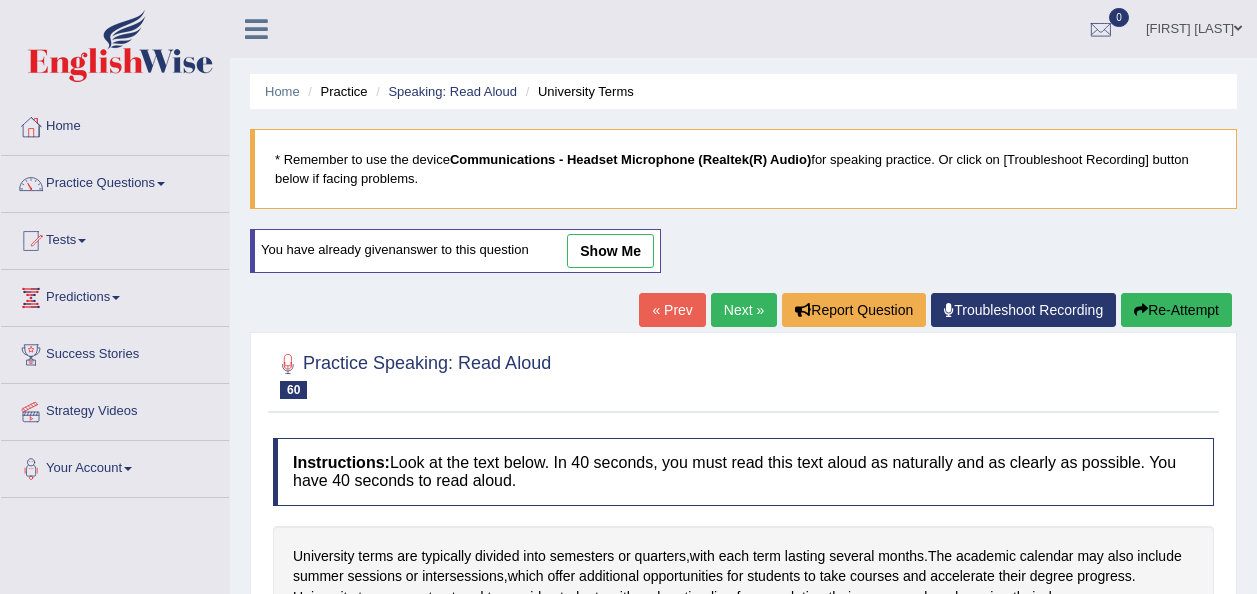 scroll, scrollTop: 138, scrollLeft: 0, axis: vertical 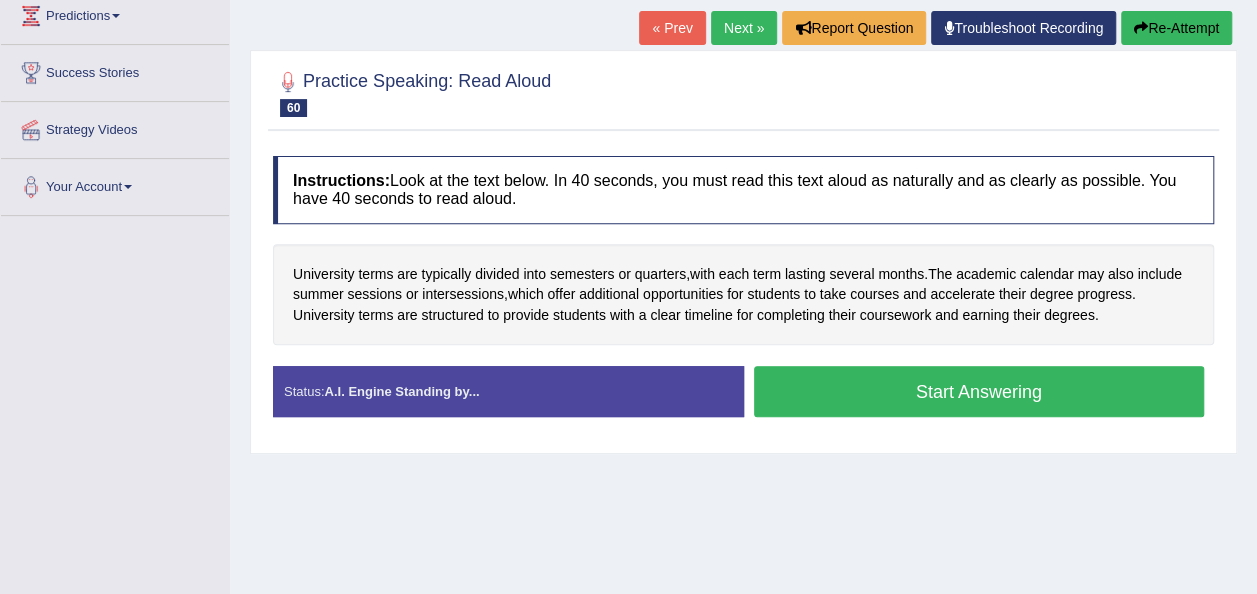 click on "Start Answering" at bounding box center [979, 391] 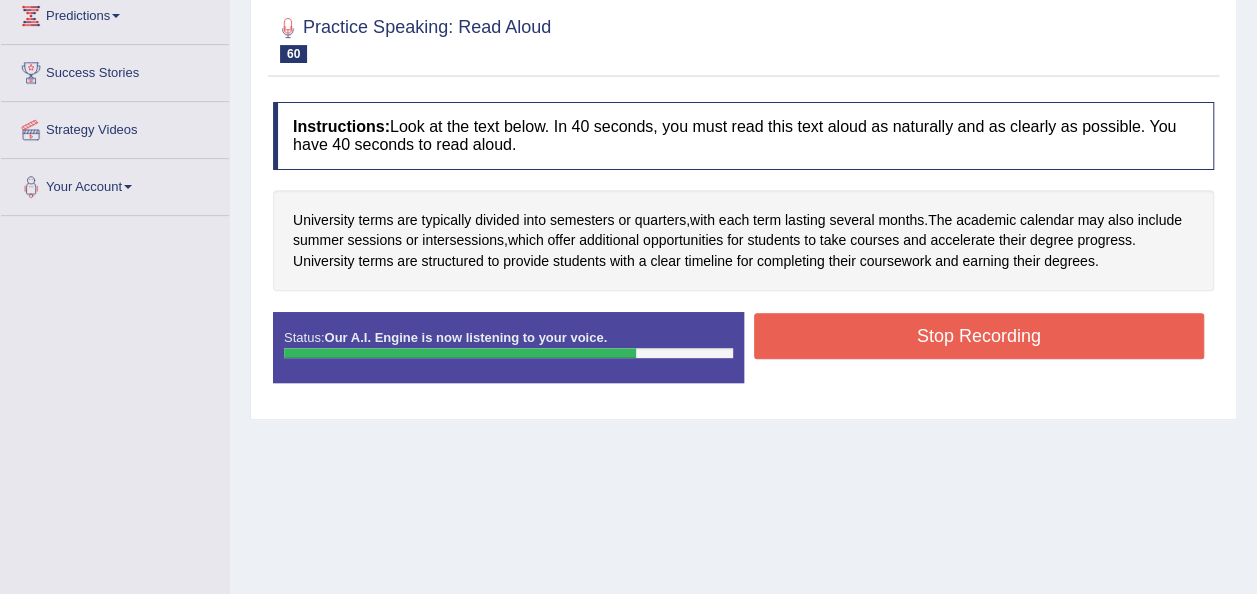 click on "Stop Recording" at bounding box center (979, 336) 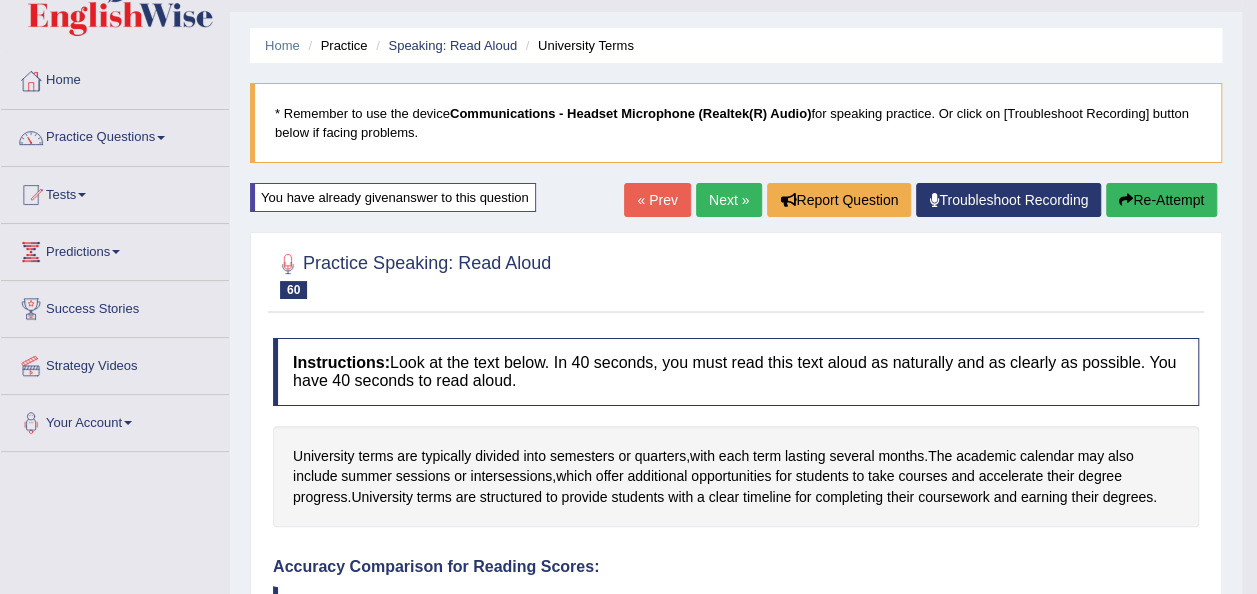 scroll, scrollTop: 0, scrollLeft: 0, axis: both 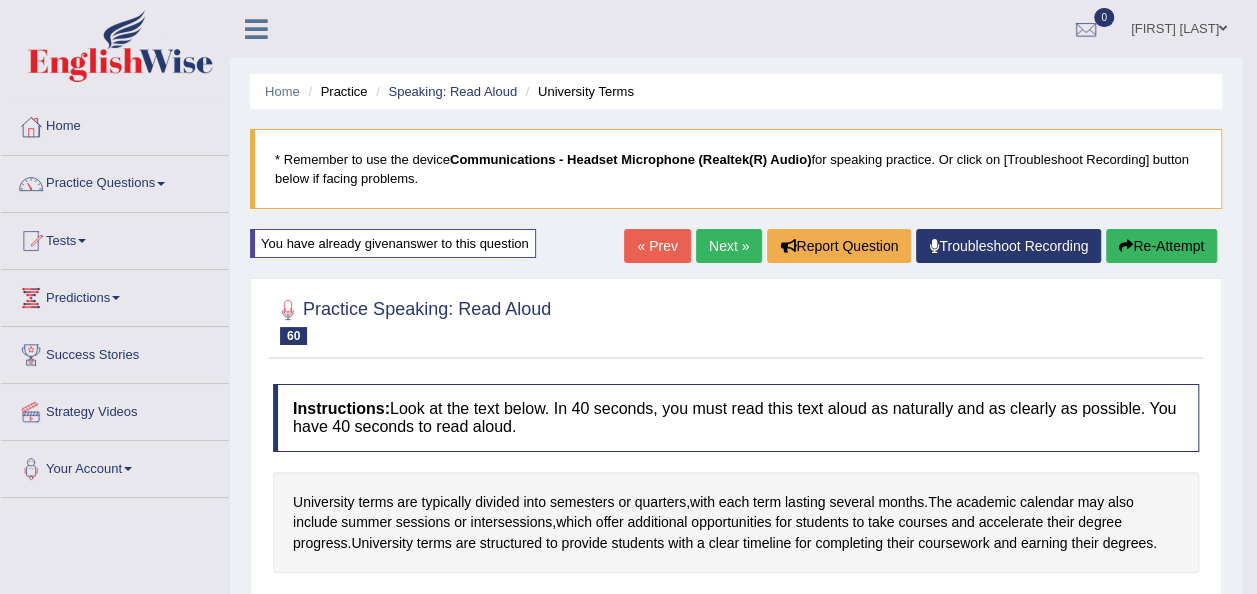 click on "Next »" at bounding box center [729, 246] 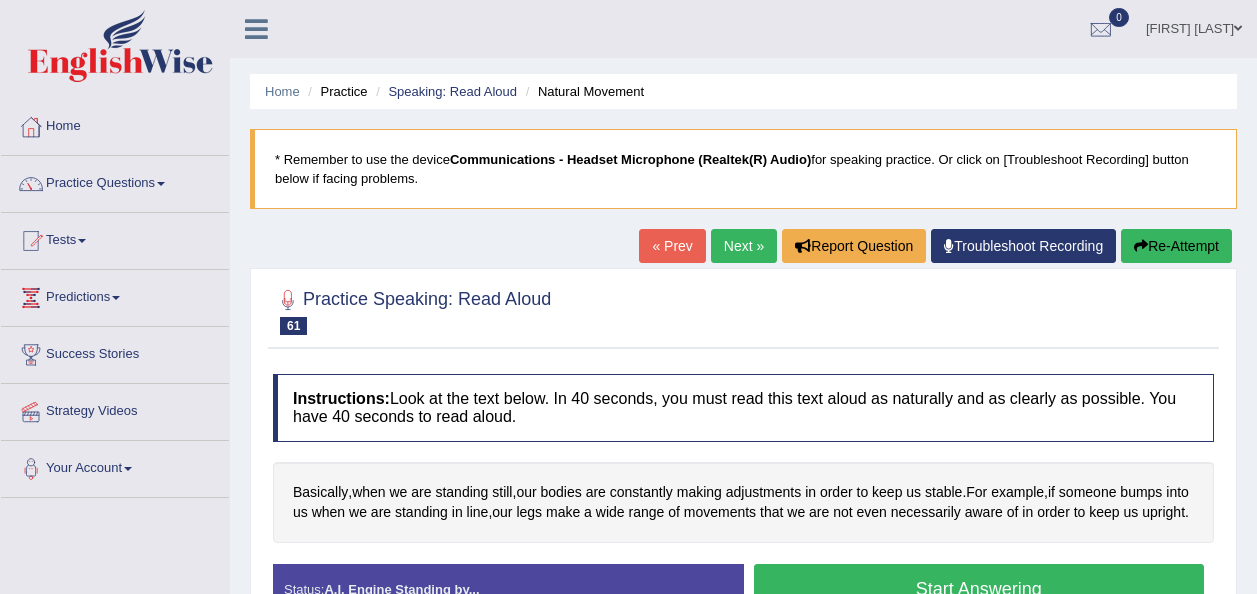 scroll, scrollTop: 0, scrollLeft: 0, axis: both 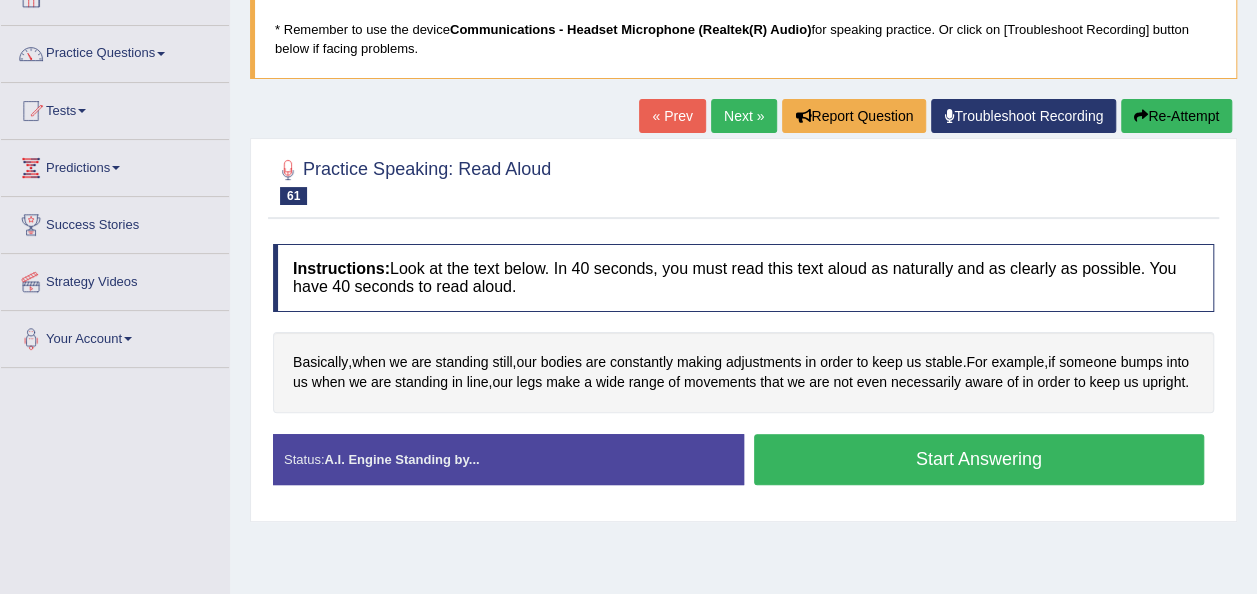 click on "Start Answering" at bounding box center (979, 459) 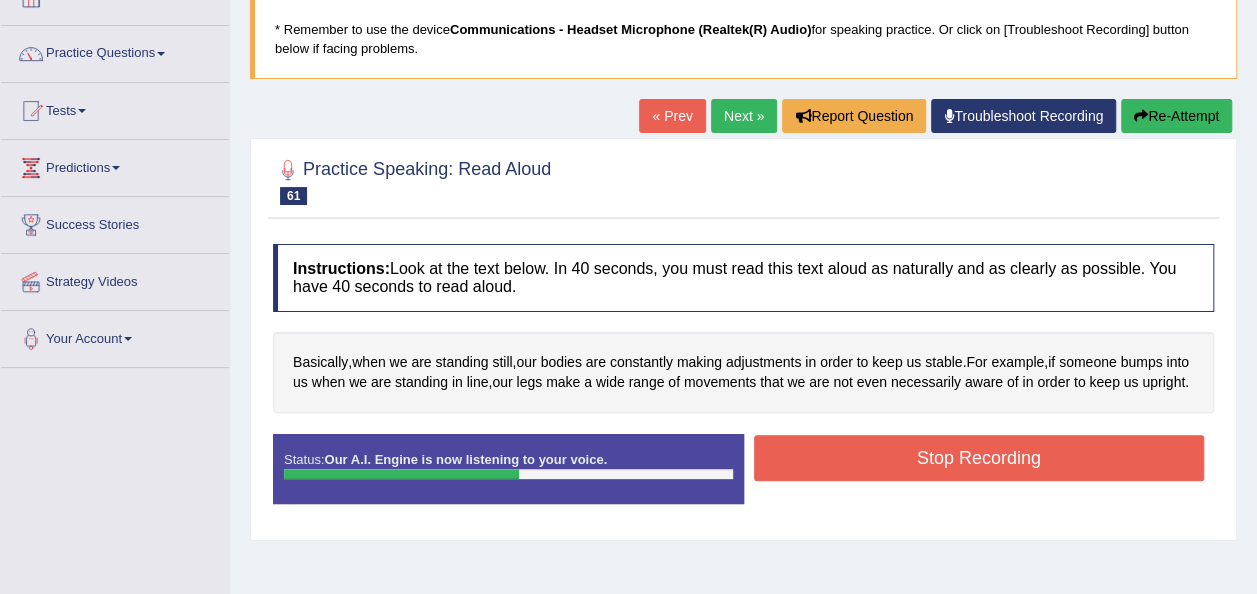 click on "Stop Recording" at bounding box center [979, 458] 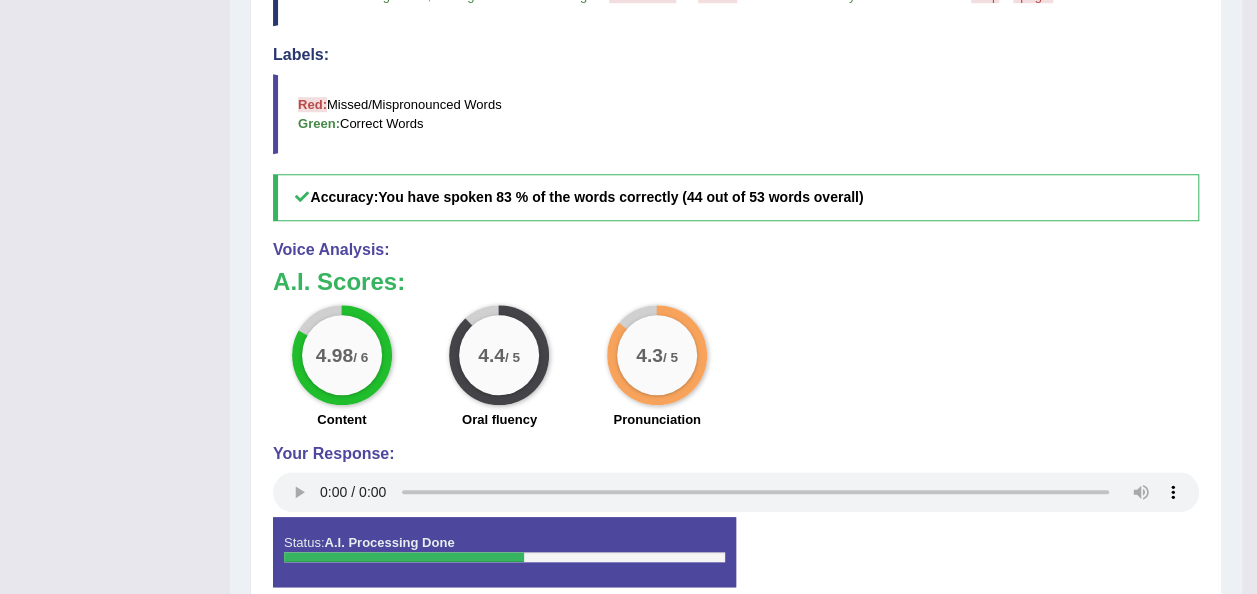 scroll, scrollTop: 691, scrollLeft: 0, axis: vertical 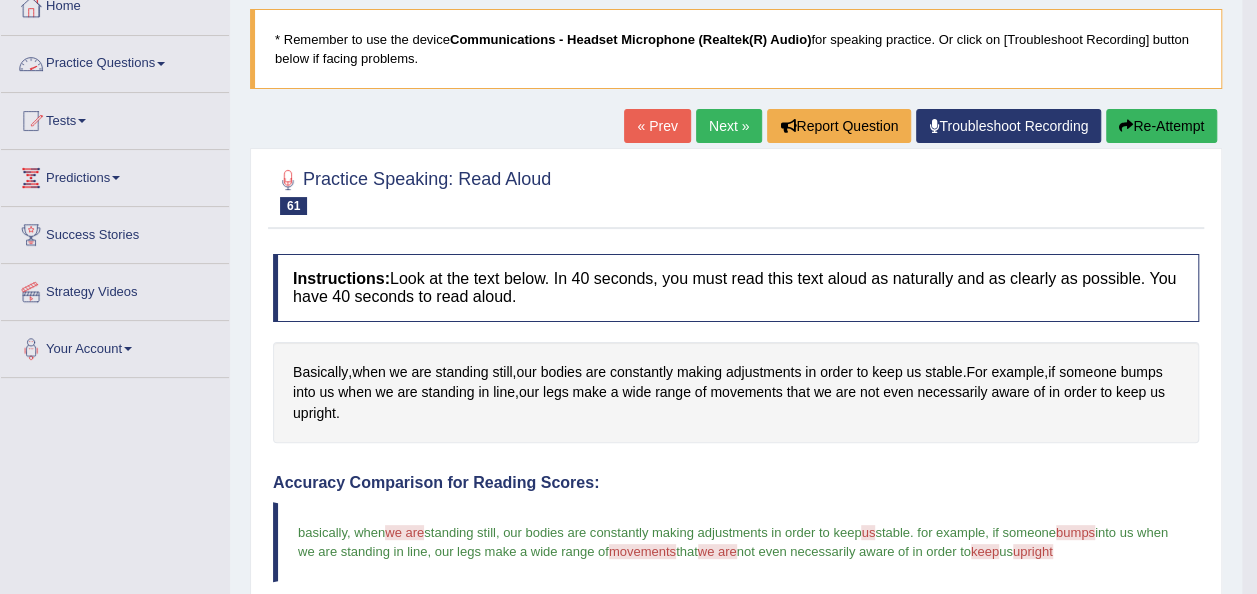click on "Practice Questions" at bounding box center (115, 61) 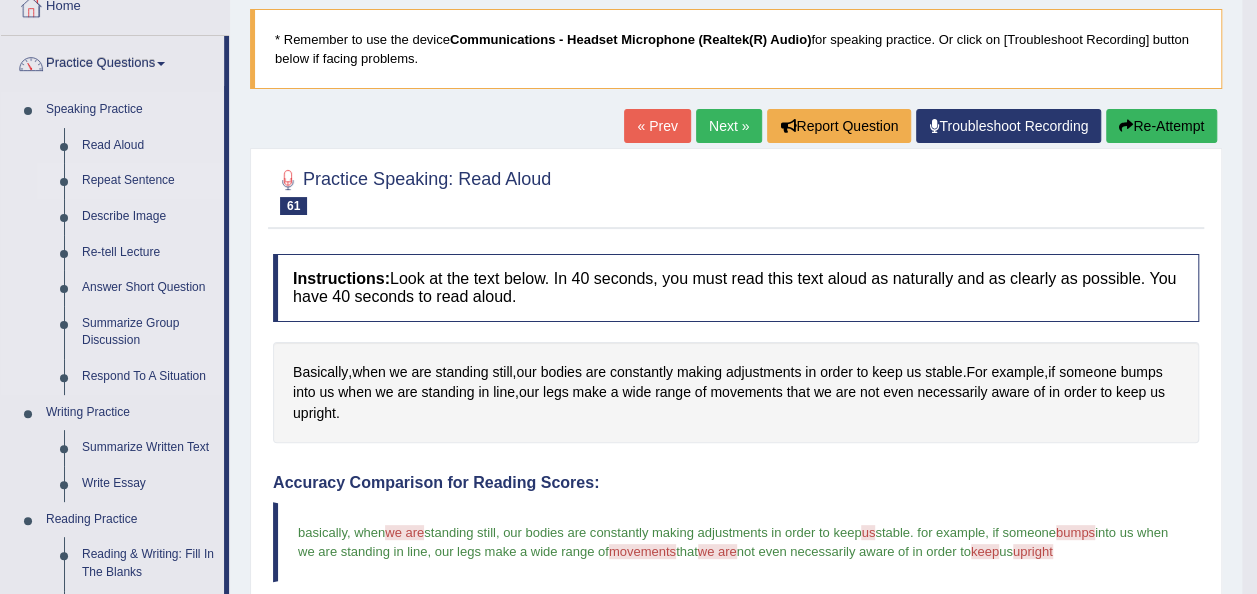 click on "Repeat Sentence" at bounding box center [148, 181] 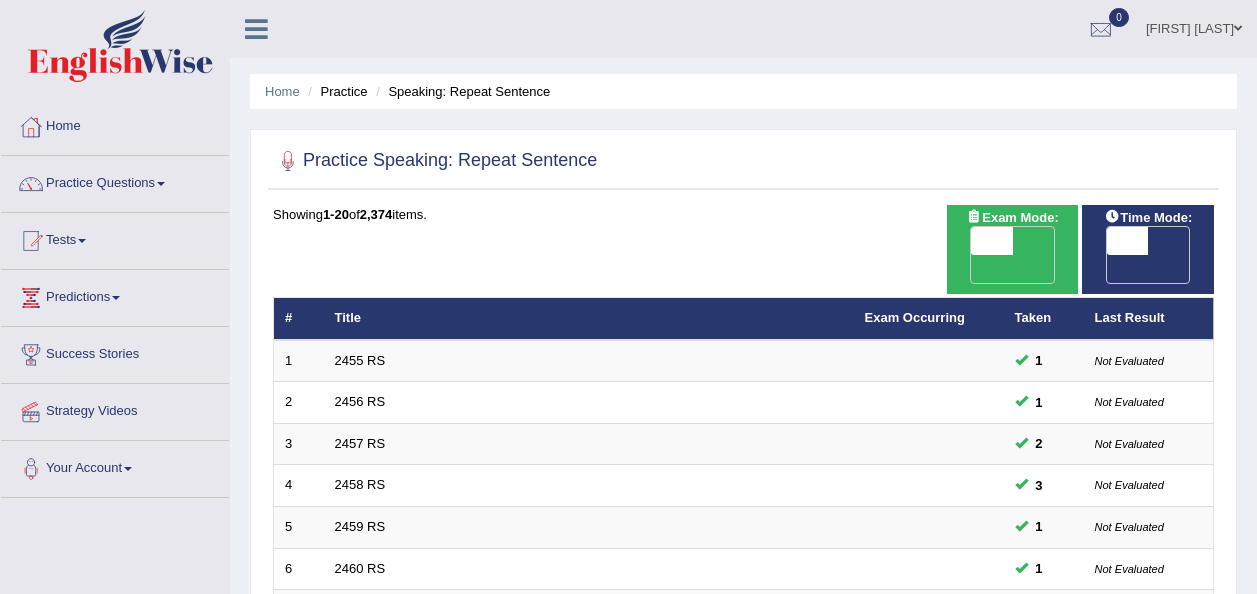 scroll, scrollTop: 0, scrollLeft: 0, axis: both 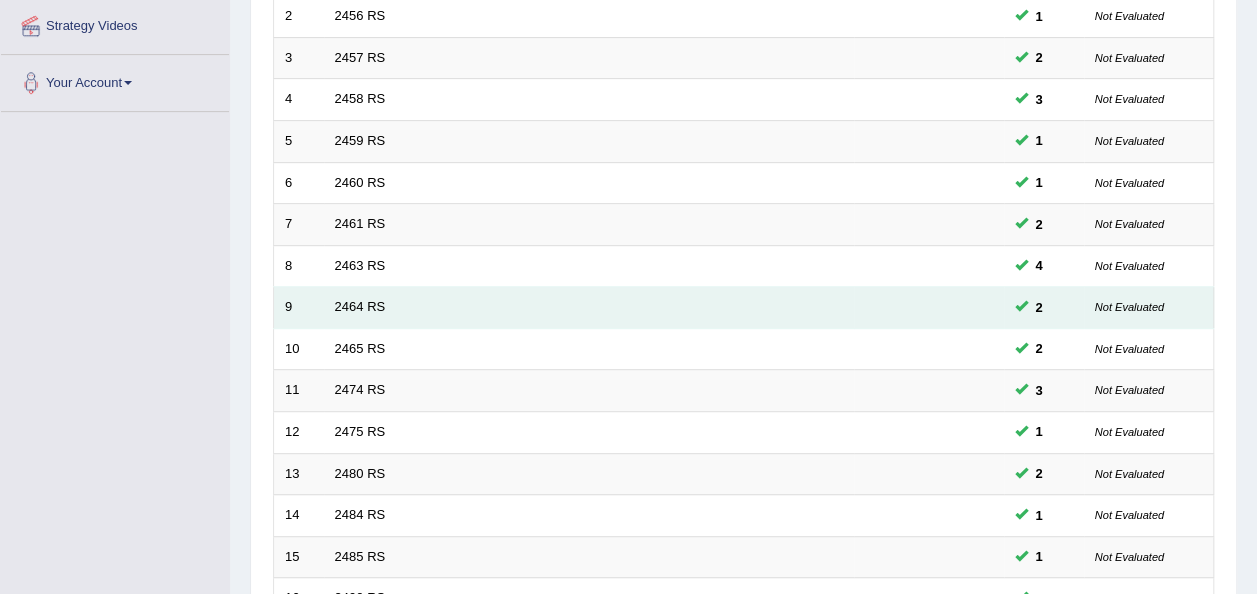 click at bounding box center [1021, 305] 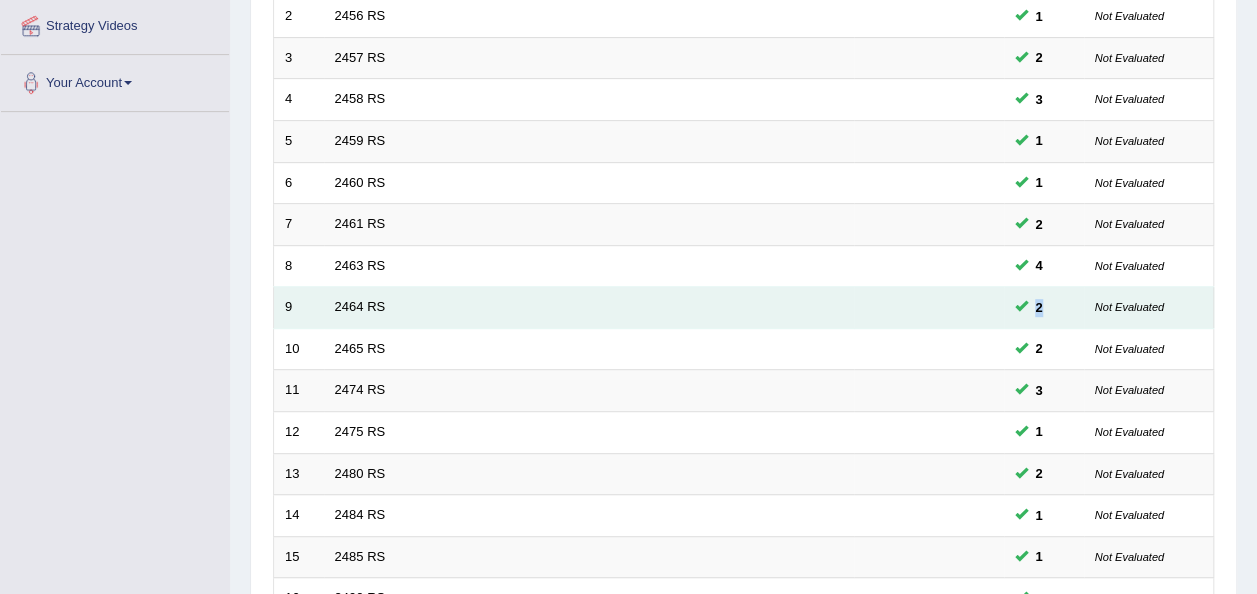 click at bounding box center [1021, 305] 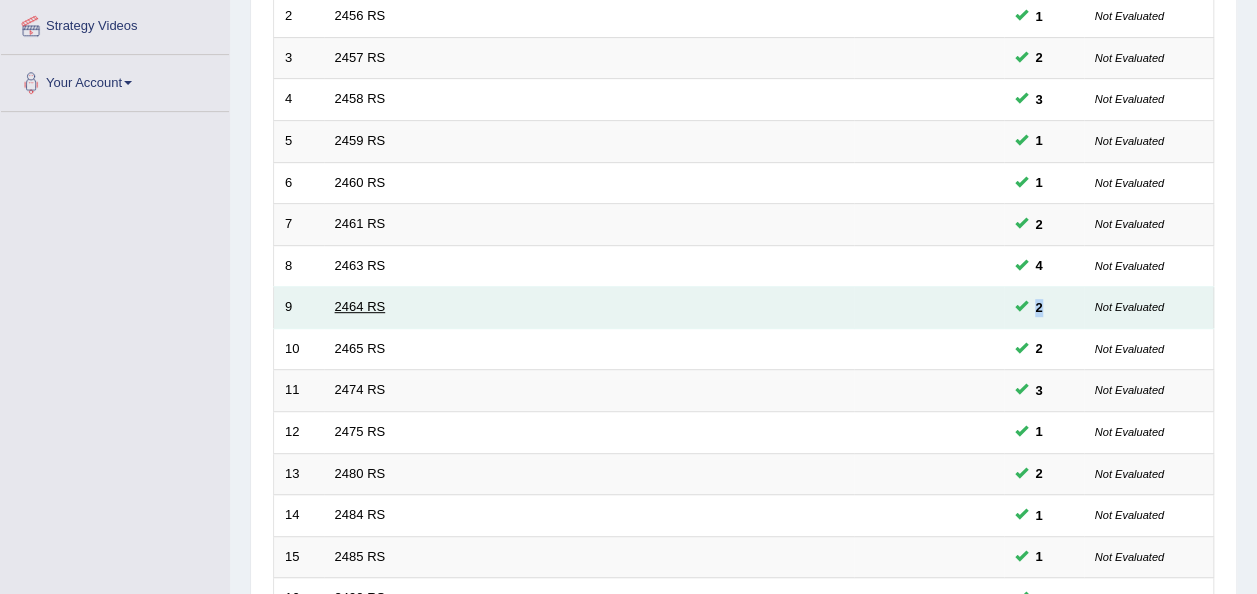 click on "2464 RS" at bounding box center [360, 306] 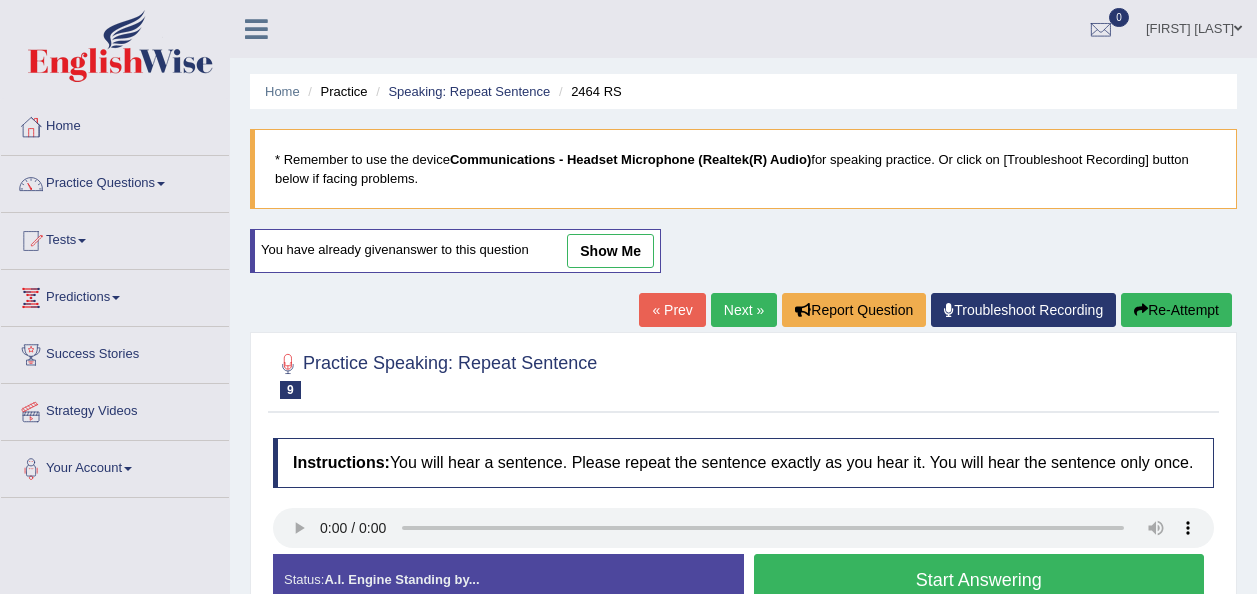 scroll, scrollTop: 0, scrollLeft: 0, axis: both 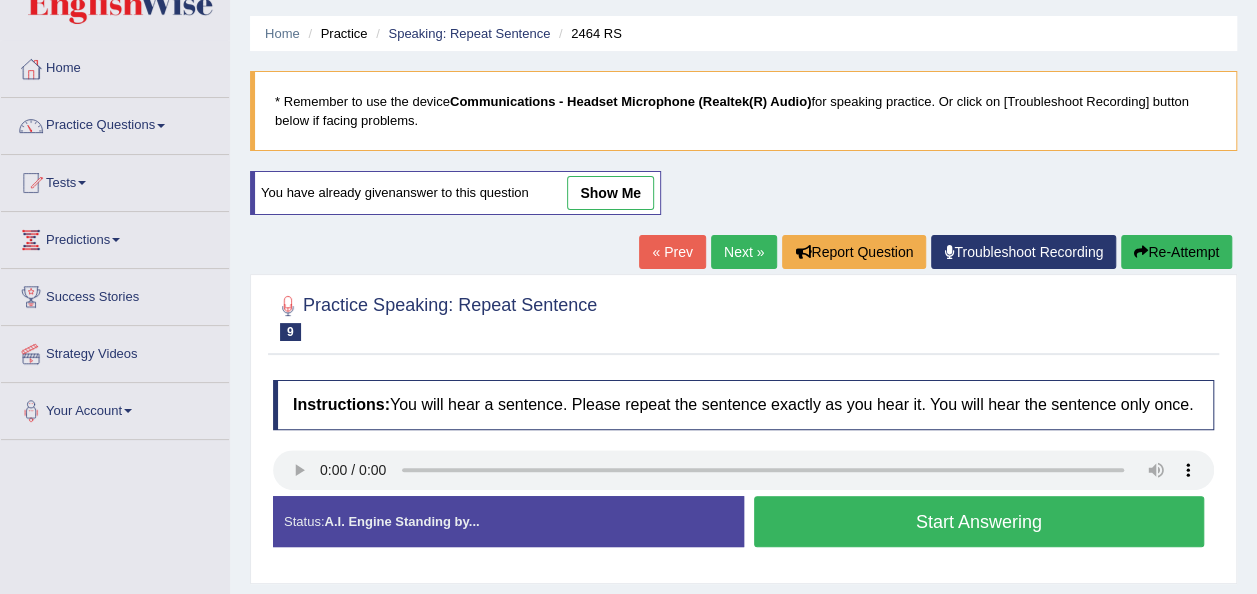 click on "show me" at bounding box center (610, 193) 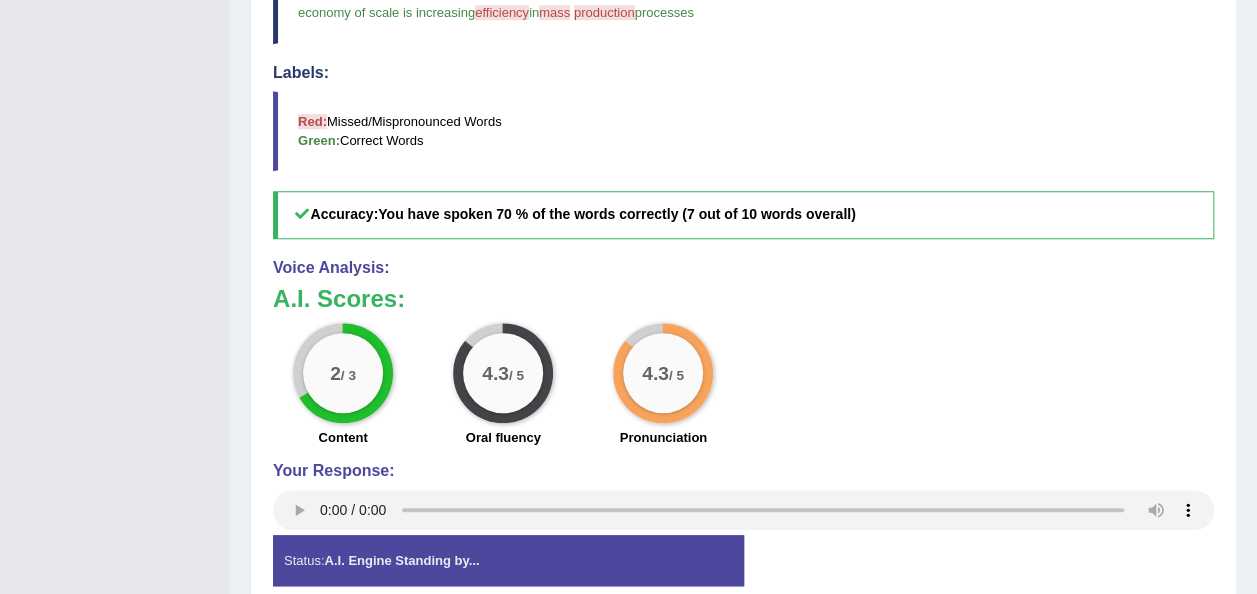 scroll, scrollTop: 664, scrollLeft: 0, axis: vertical 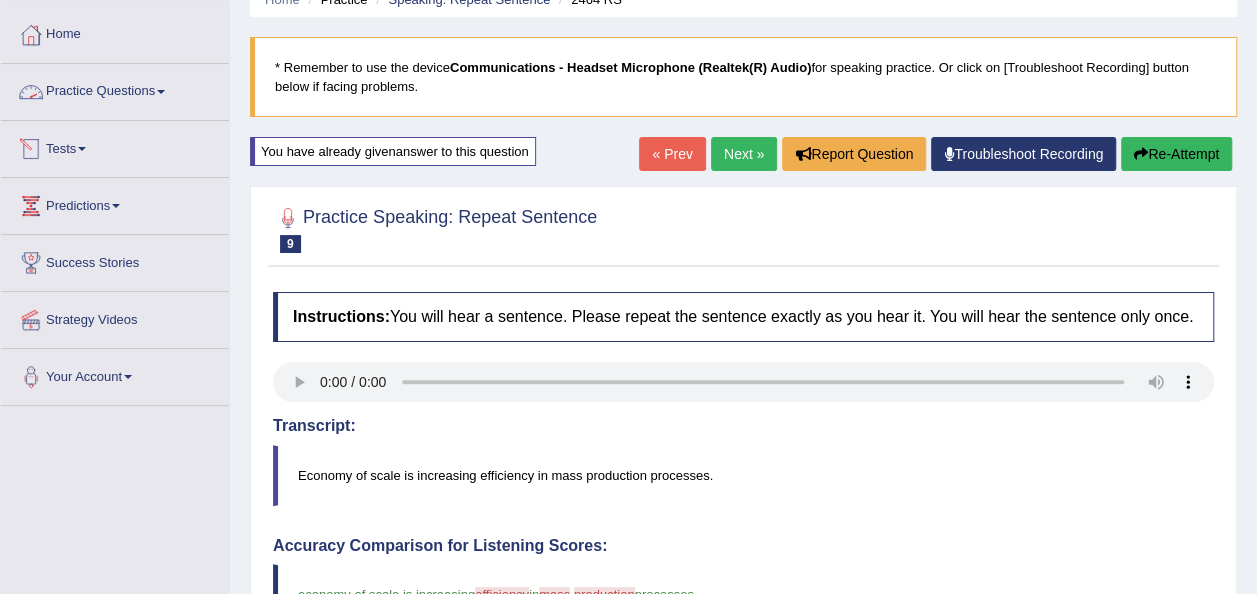 click on "Practice Questions" at bounding box center [115, 89] 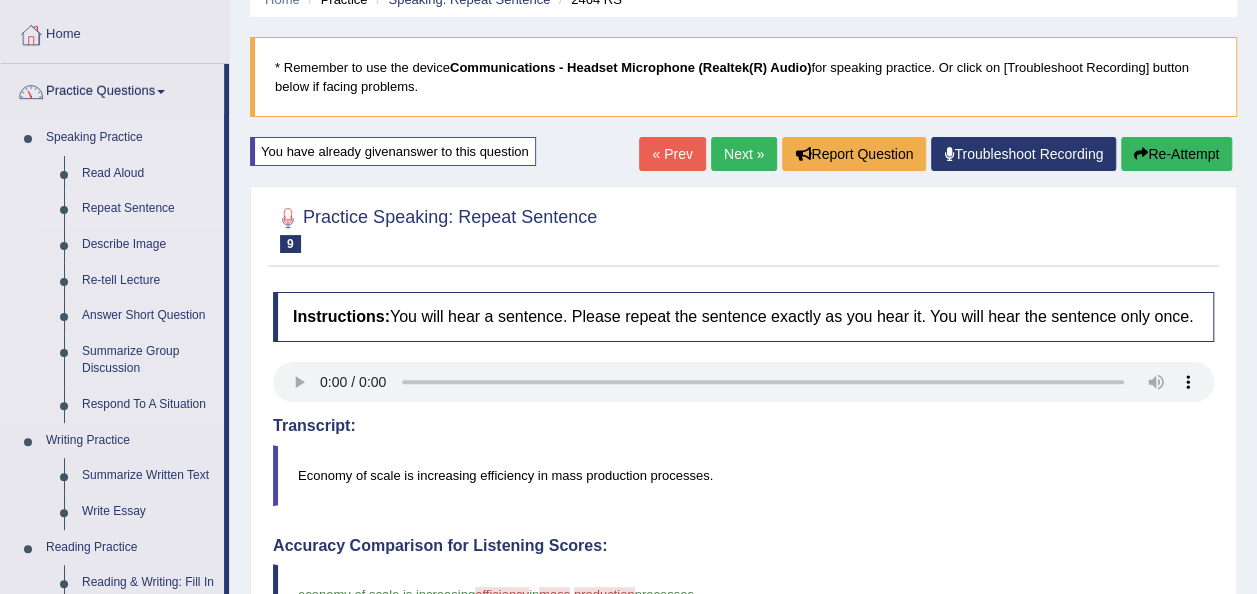 click on "Repeat Sentence" at bounding box center (148, 209) 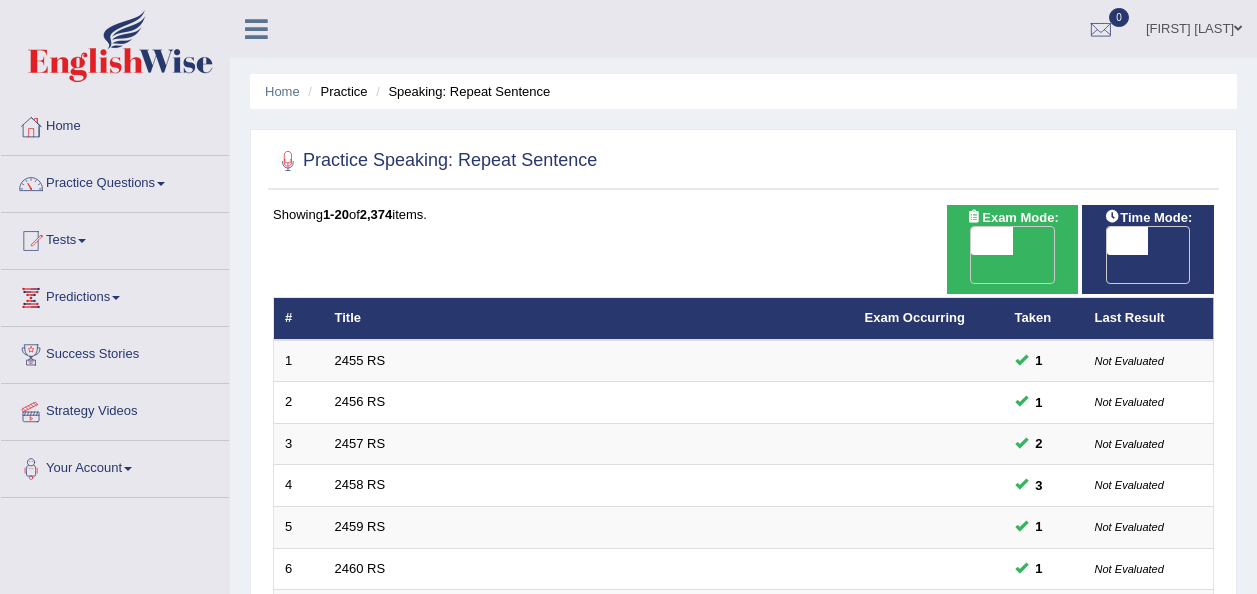 scroll, scrollTop: 0, scrollLeft: 0, axis: both 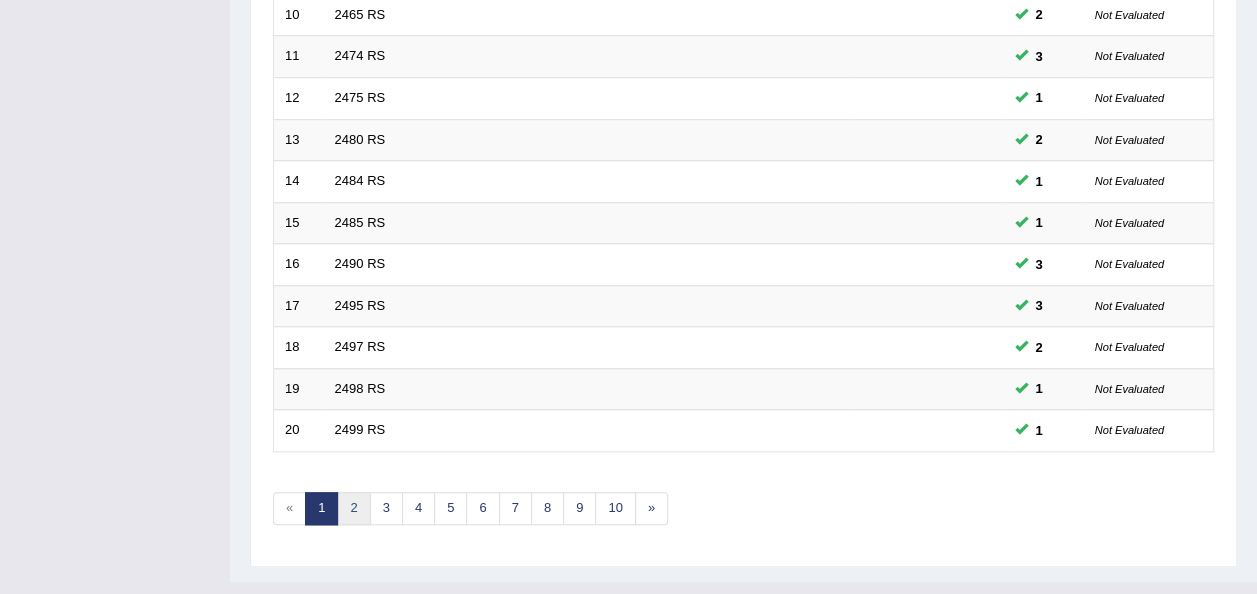 click on "2" at bounding box center (353, 508) 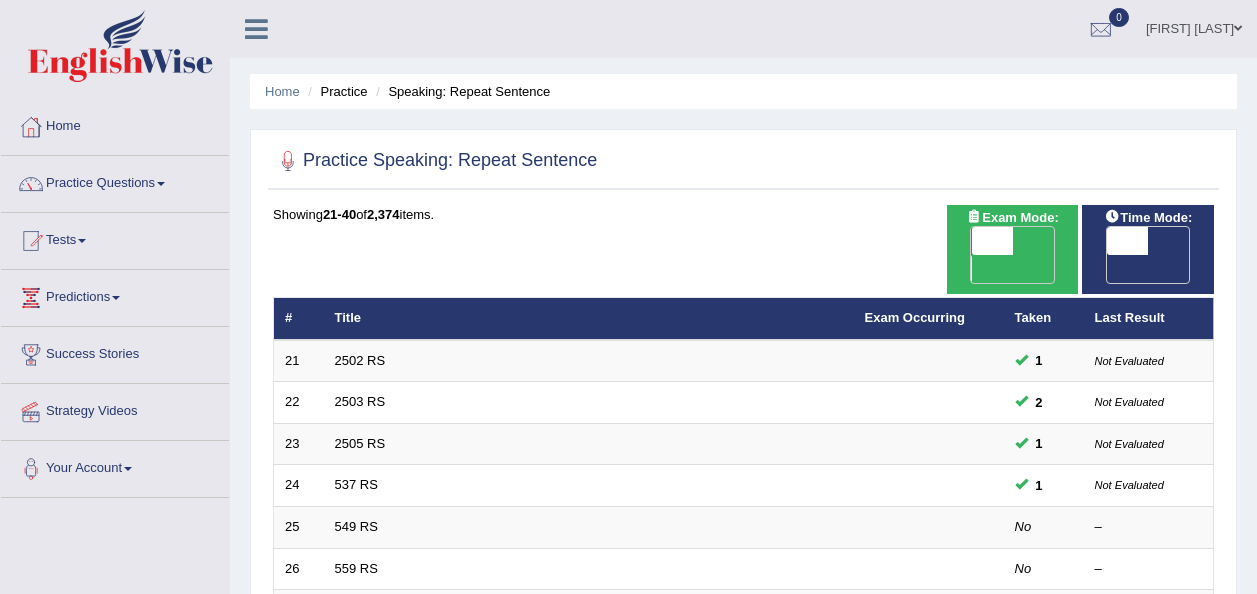 scroll, scrollTop: 0, scrollLeft: 0, axis: both 